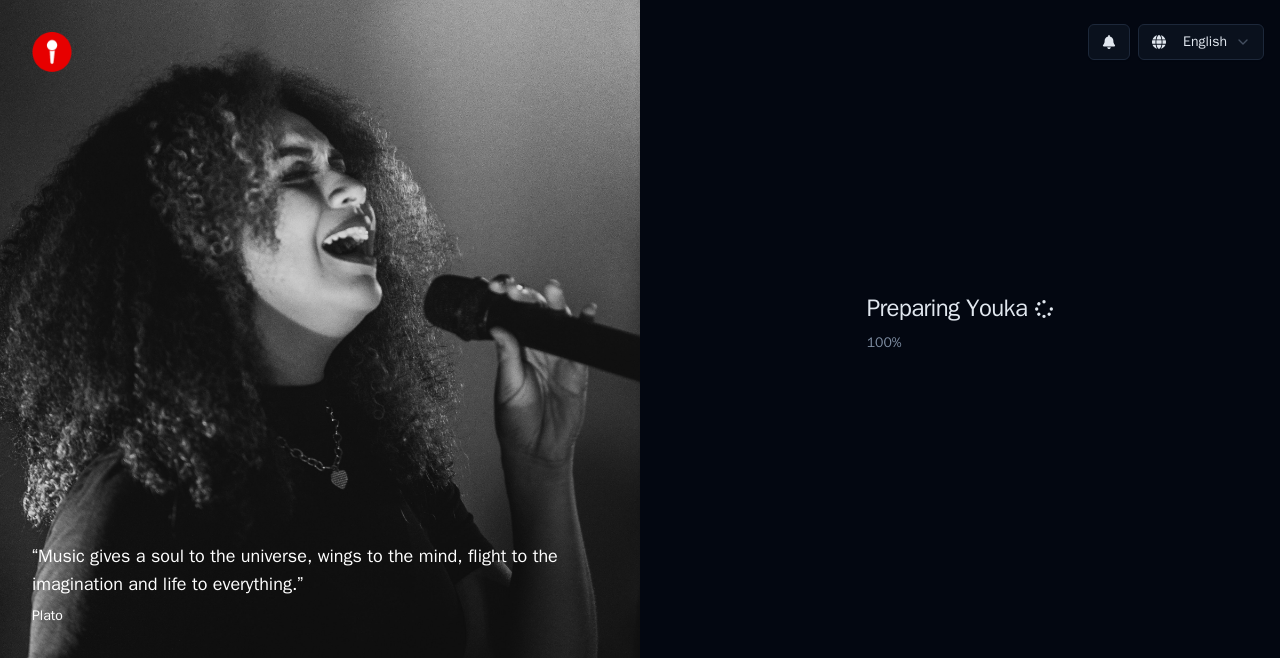 scroll, scrollTop: 0, scrollLeft: 0, axis: both 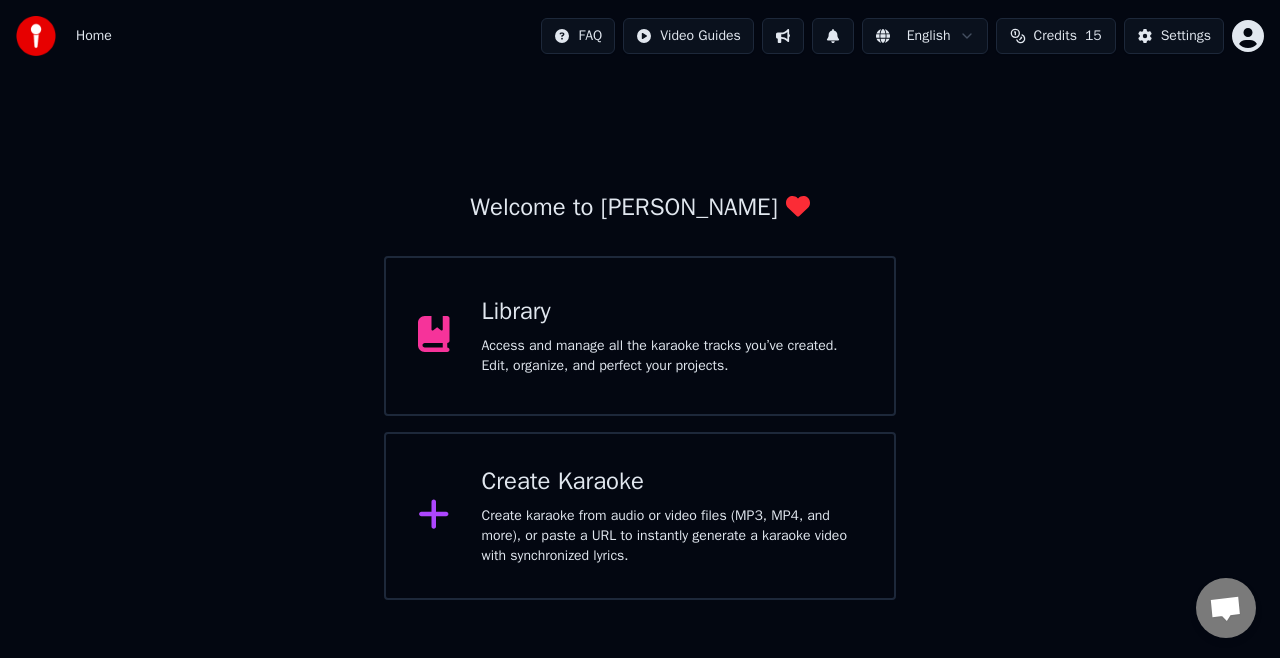 click on "Create karaoke from audio or video files (MP3, MP4, and more), or paste a URL to instantly generate a karaoke video with synchronized lyrics." at bounding box center [672, 536] 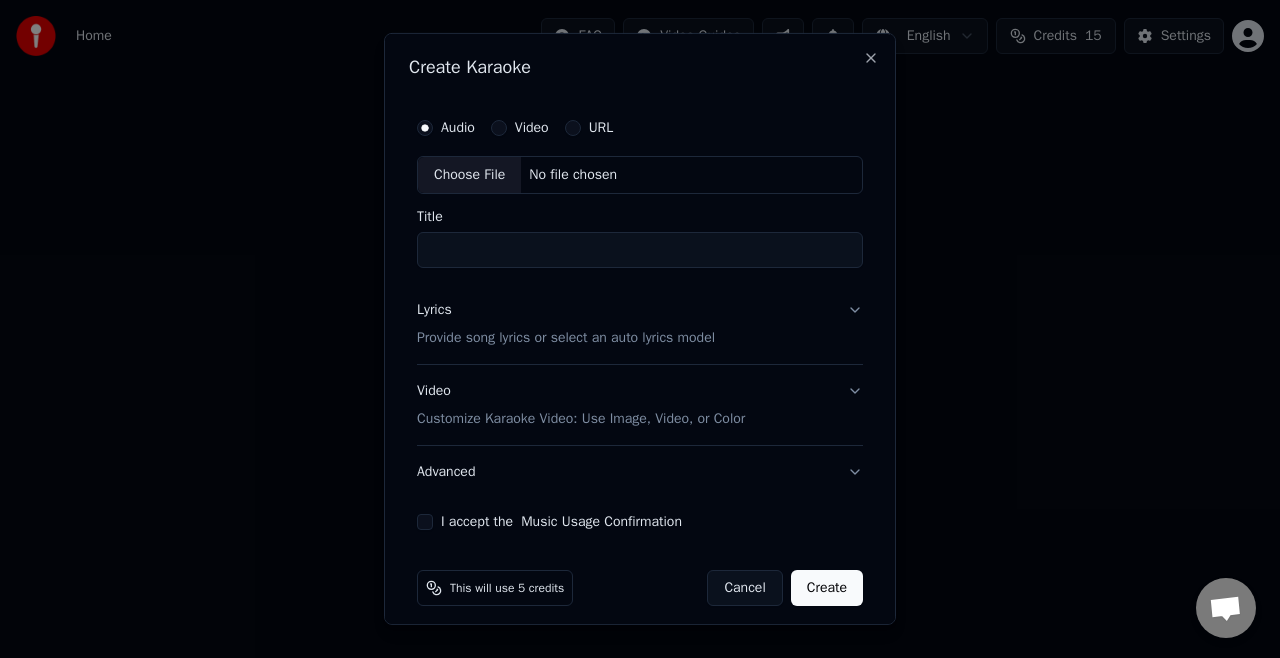 click on "Choose File" at bounding box center [469, 175] 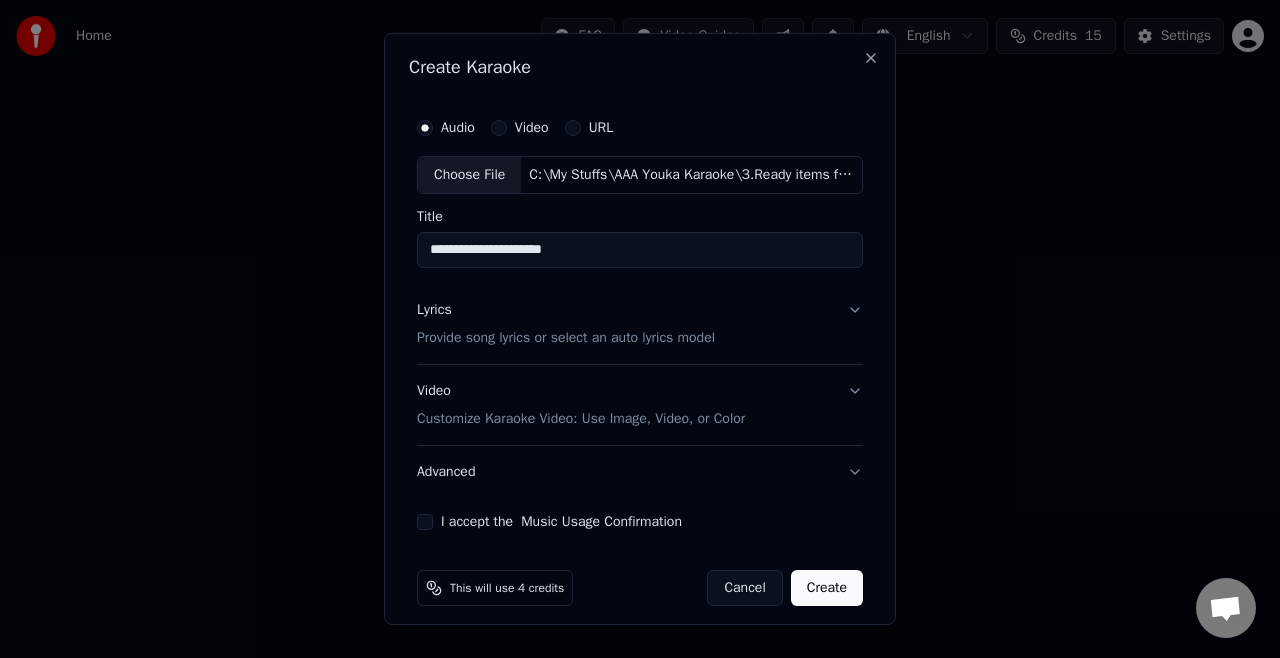 drag, startPoint x: 442, startPoint y: 254, endPoint x: 362, endPoint y: 260, distance: 80.224686 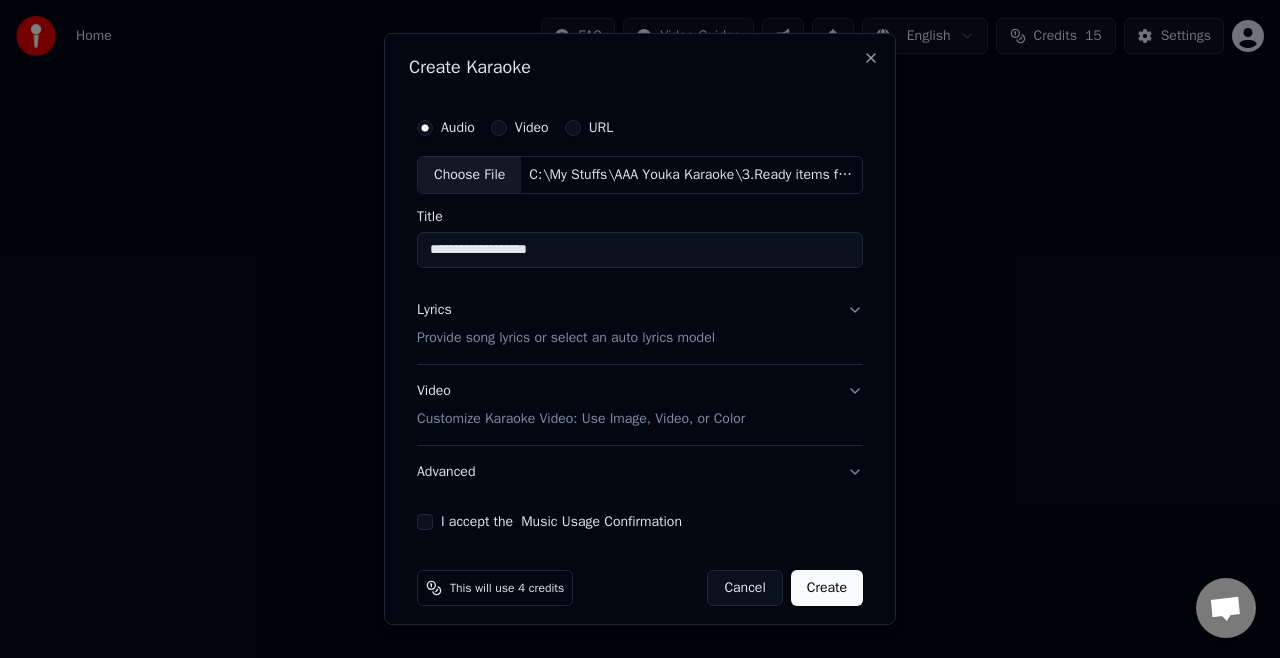 type on "**********" 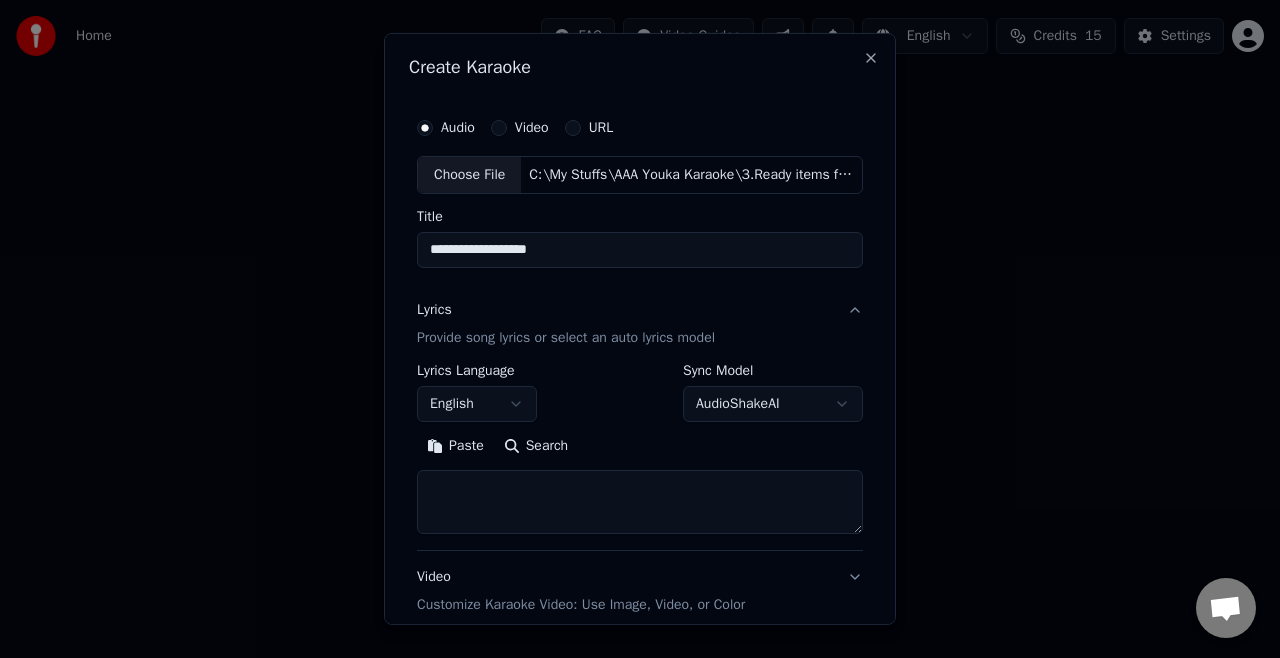 click on "Paste" at bounding box center (455, 446) 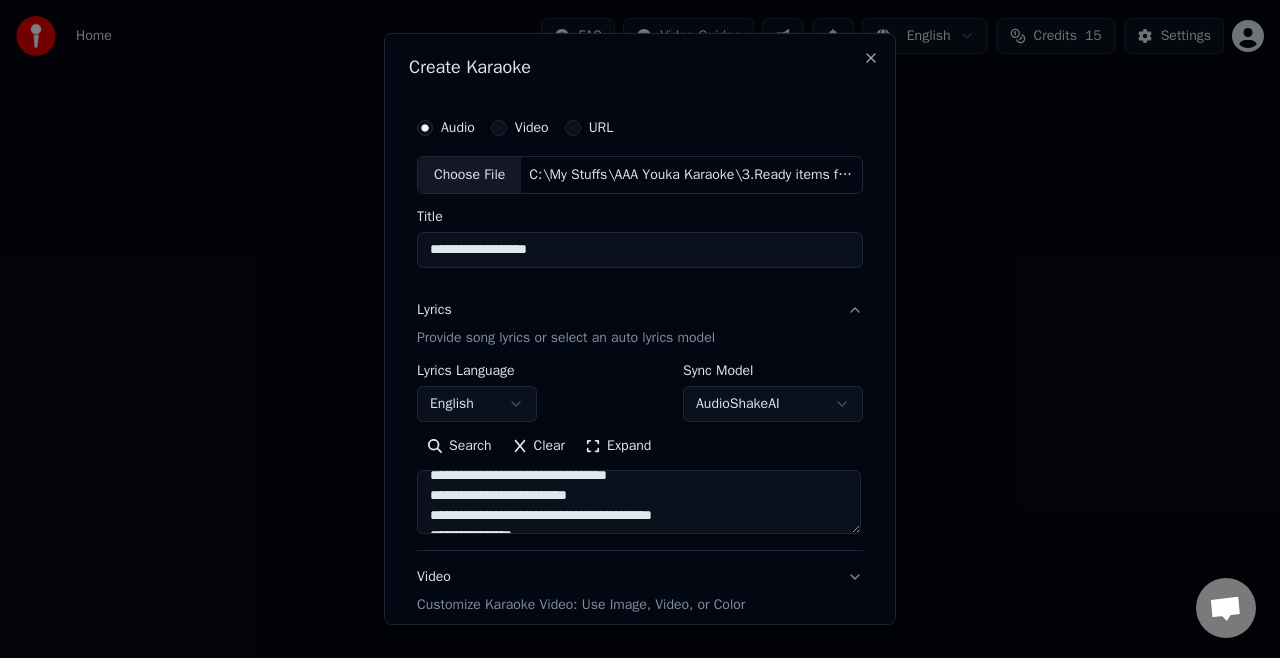 scroll, scrollTop: 433, scrollLeft: 0, axis: vertical 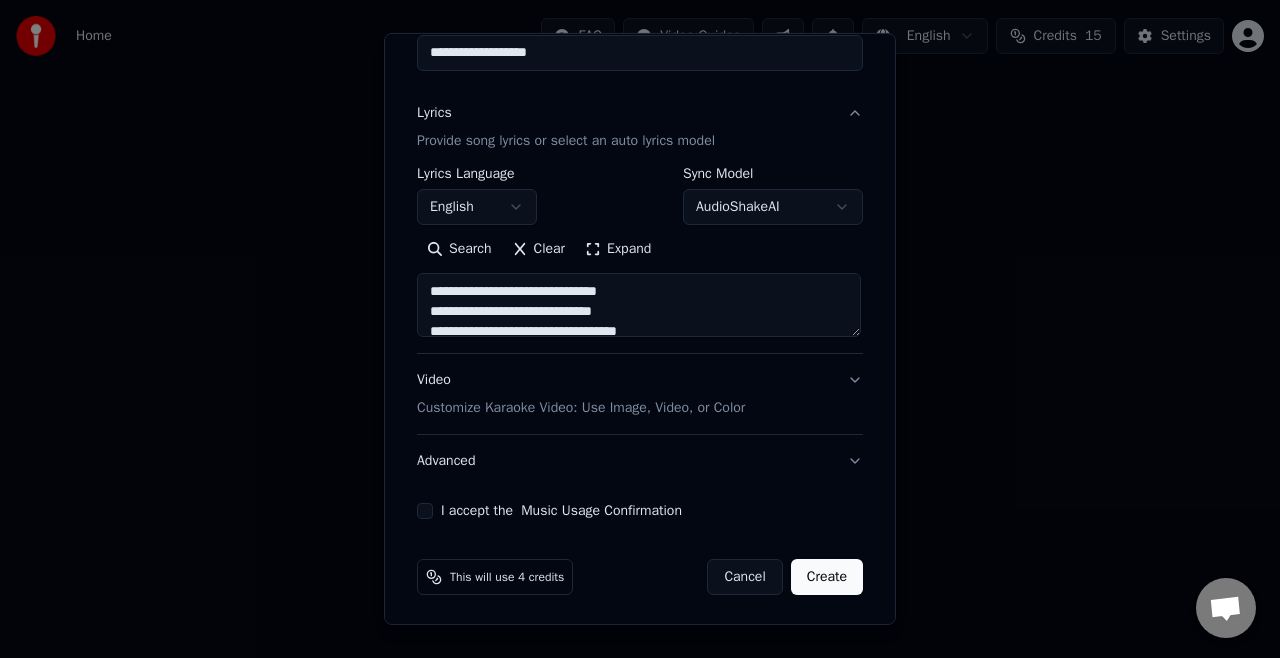 click on "Customize Karaoke Video: Use Image, Video, or Color" at bounding box center (581, 408) 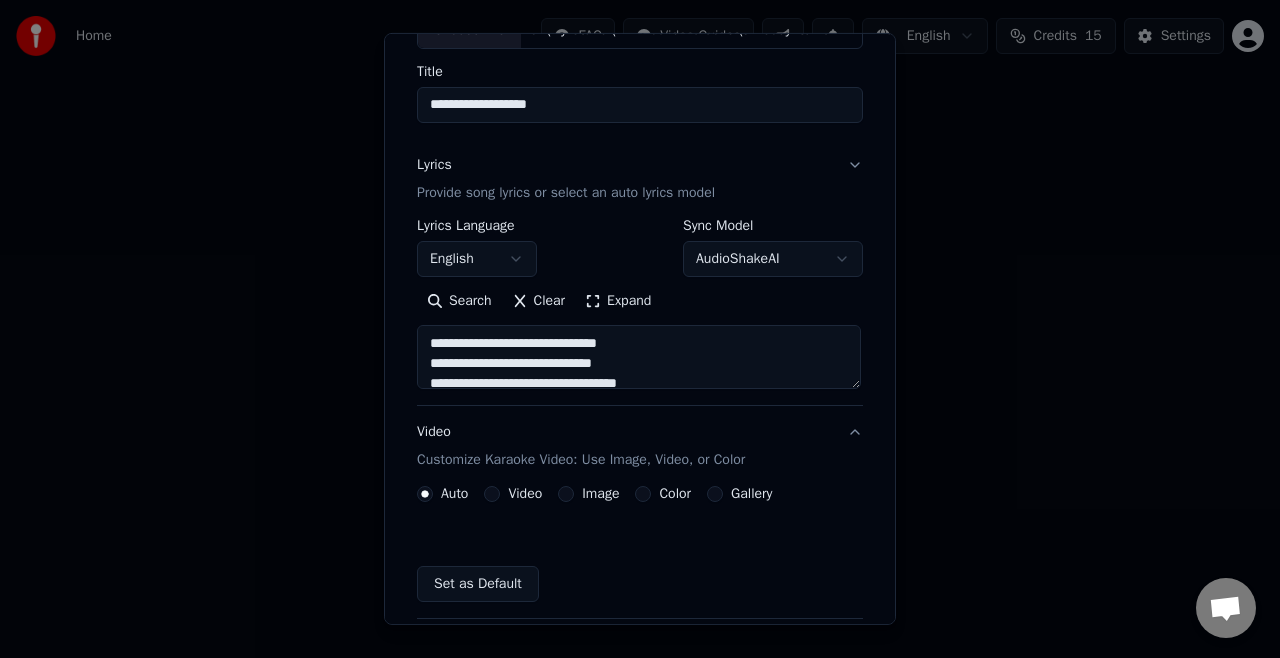 scroll, scrollTop: 144, scrollLeft: 0, axis: vertical 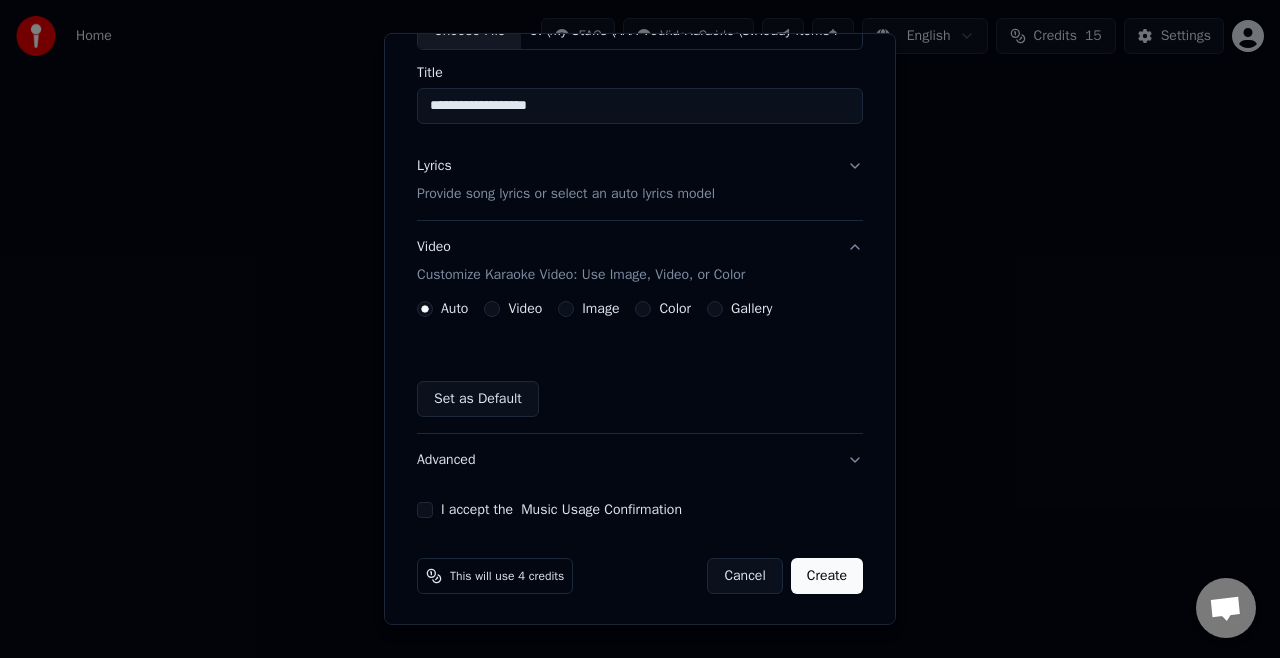 click on "Image" at bounding box center [566, 309] 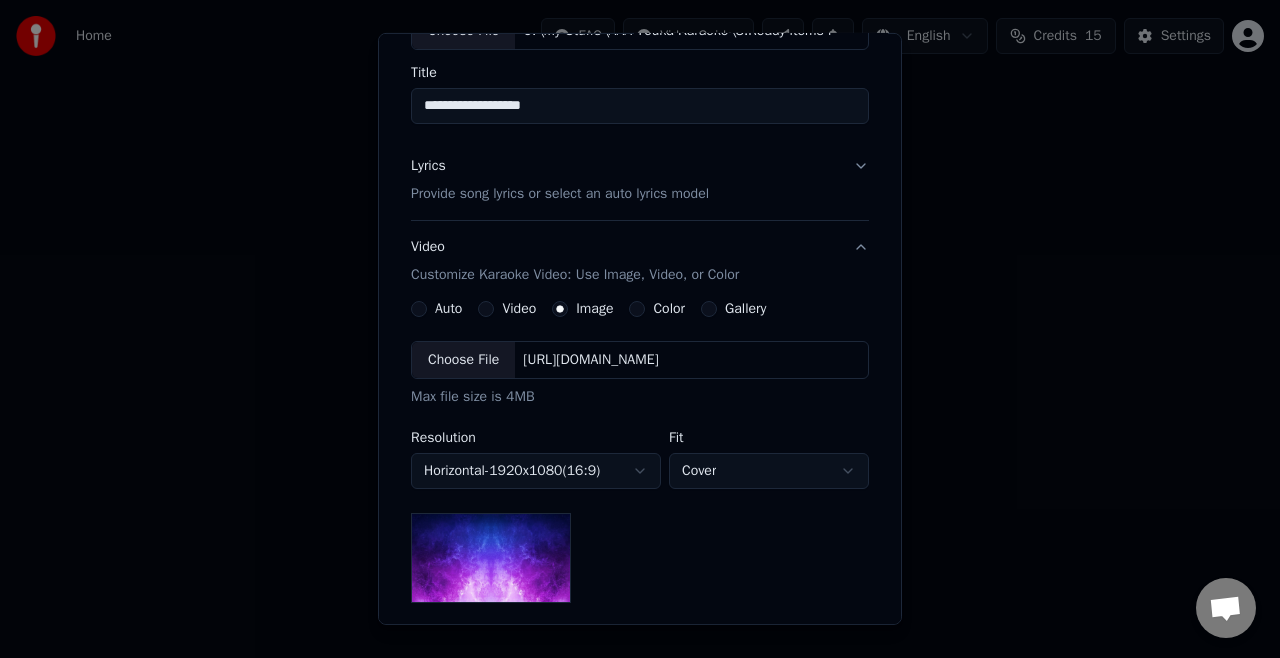 click on "Choose File" at bounding box center [463, 360] 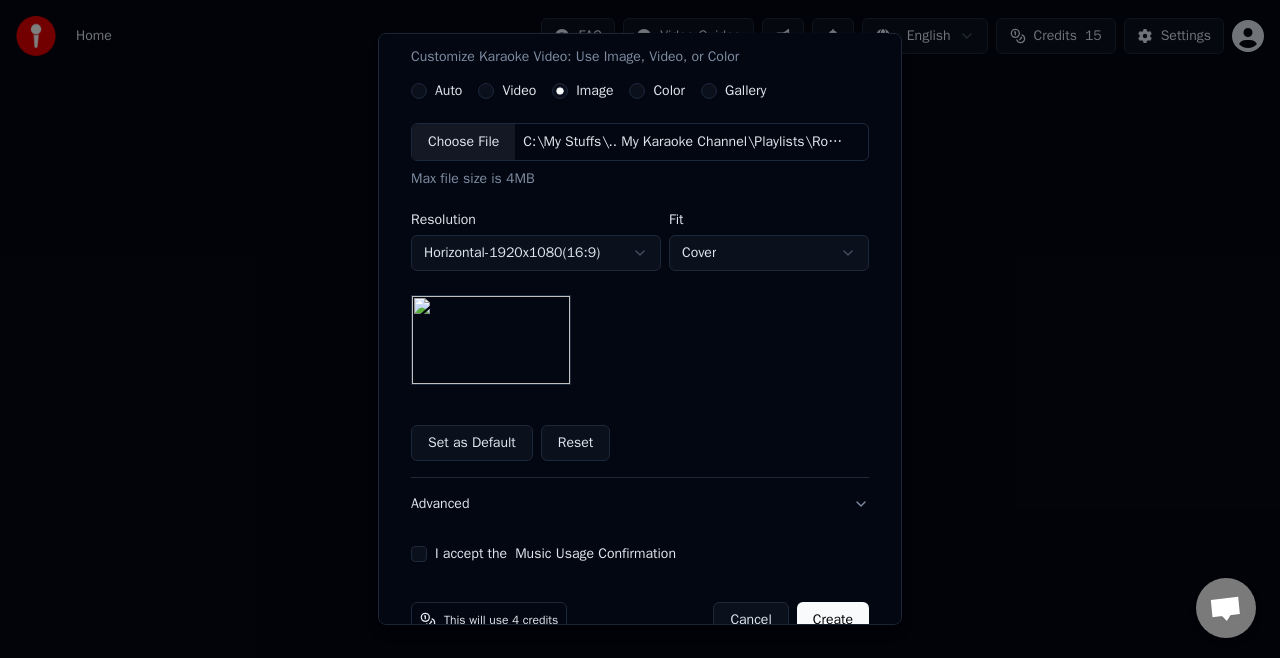 scroll, scrollTop: 404, scrollLeft: 0, axis: vertical 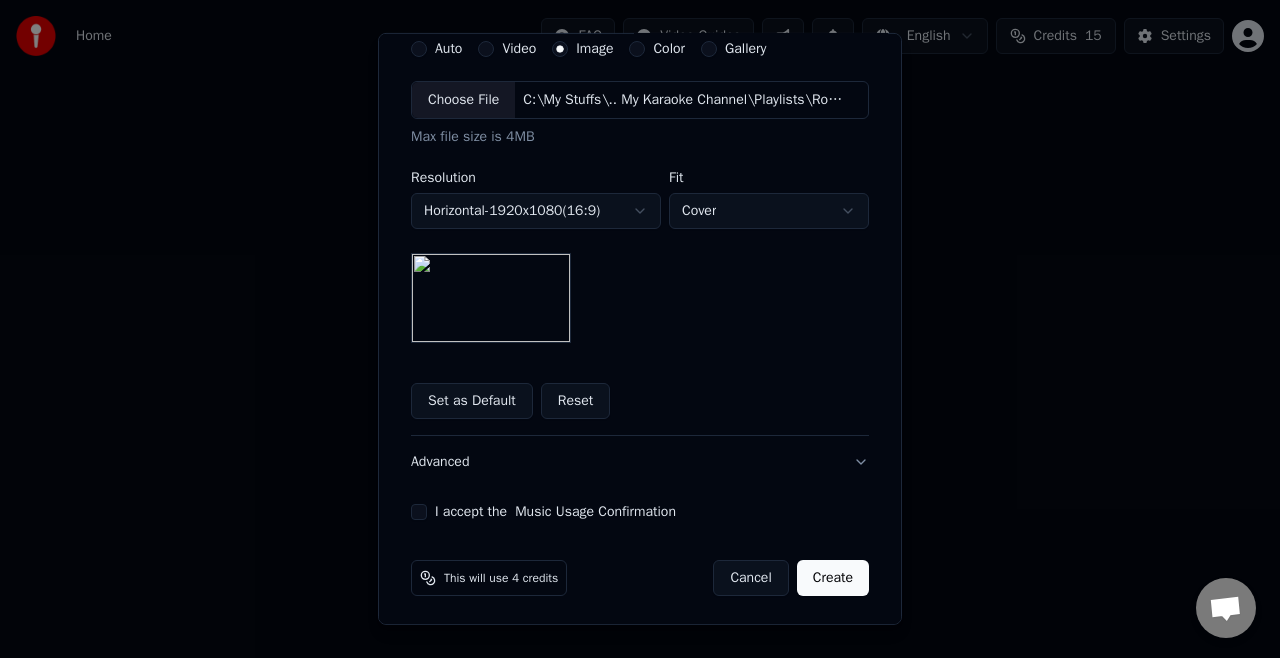 click on "I accept the   Music Usage Confirmation" at bounding box center [419, 512] 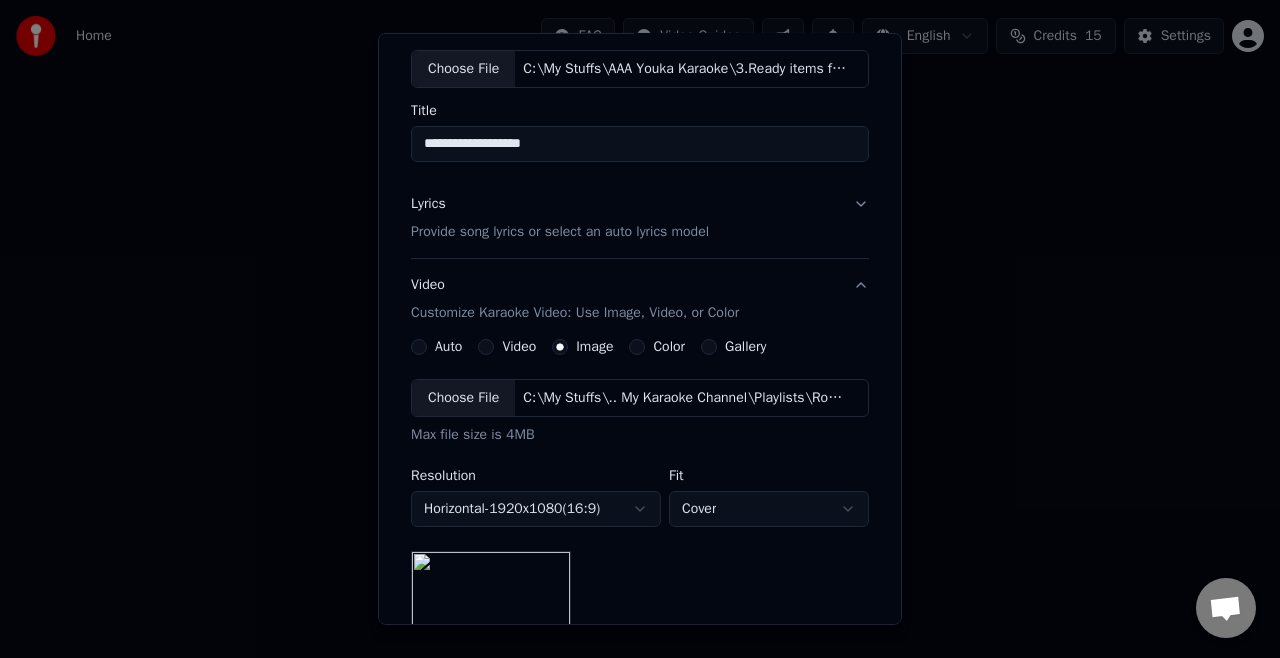scroll, scrollTop: 104, scrollLeft: 0, axis: vertical 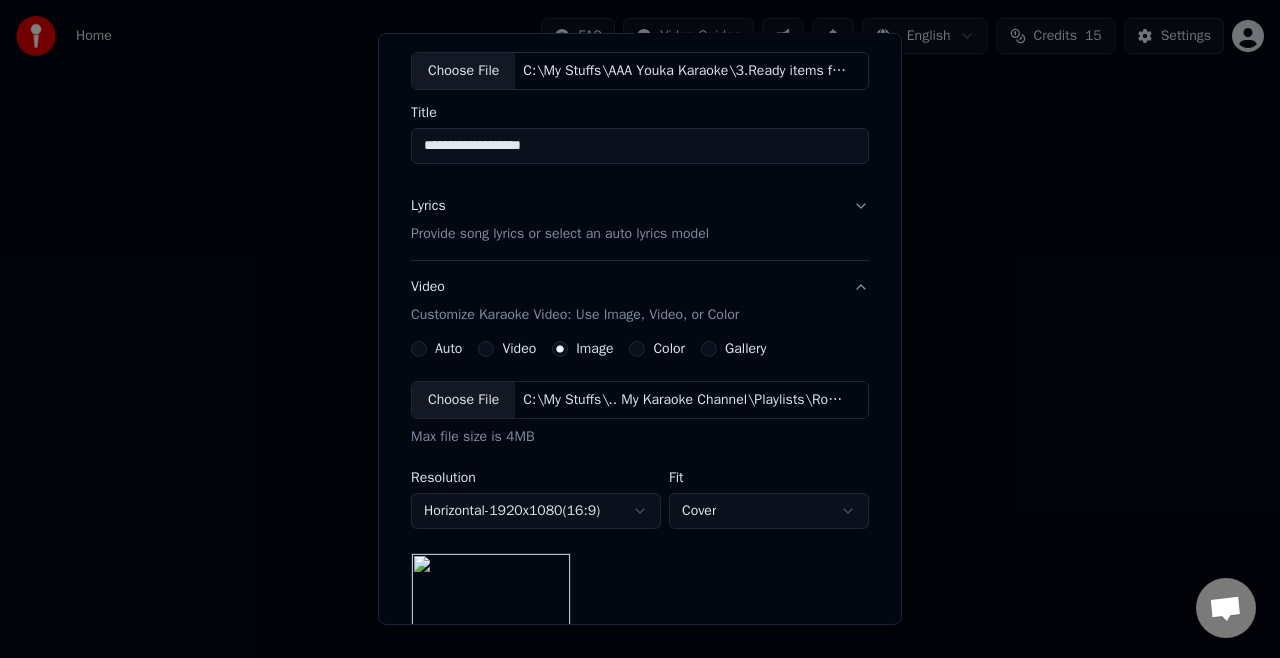 click on "Provide song lyrics or select an auto lyrics model" at bounding box center [560, 234] 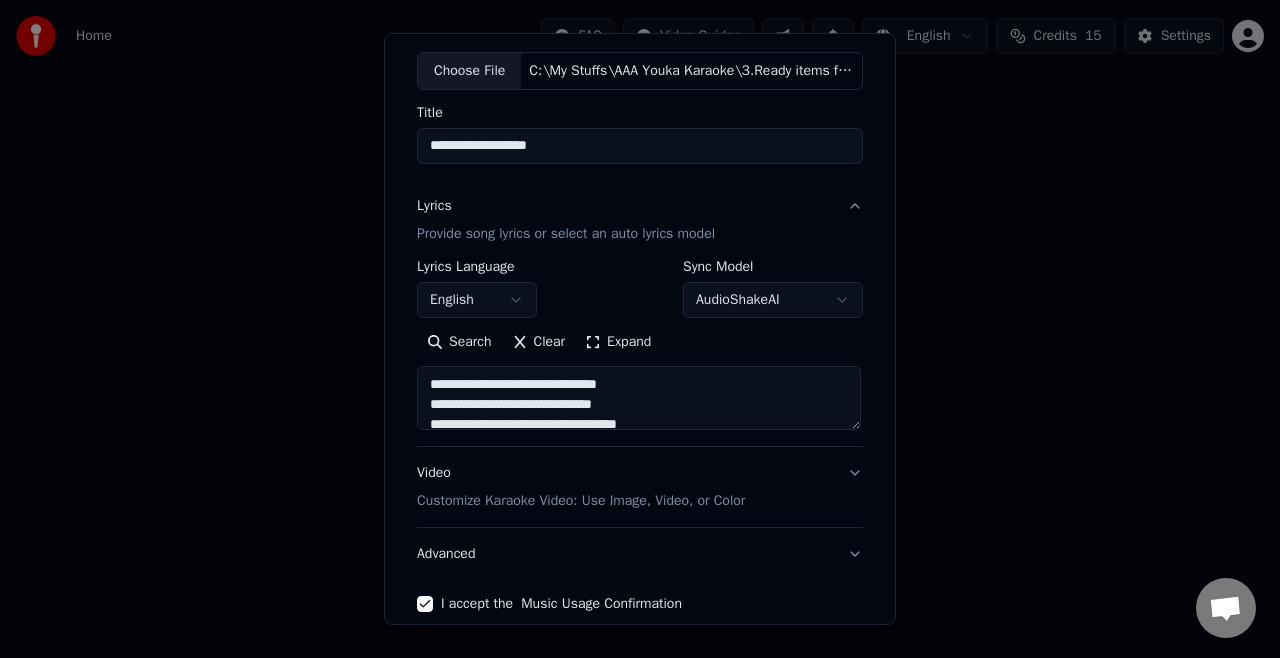 click on "Provide song lyrics or select an auto lyrics model" at bounding box center [566, 234] 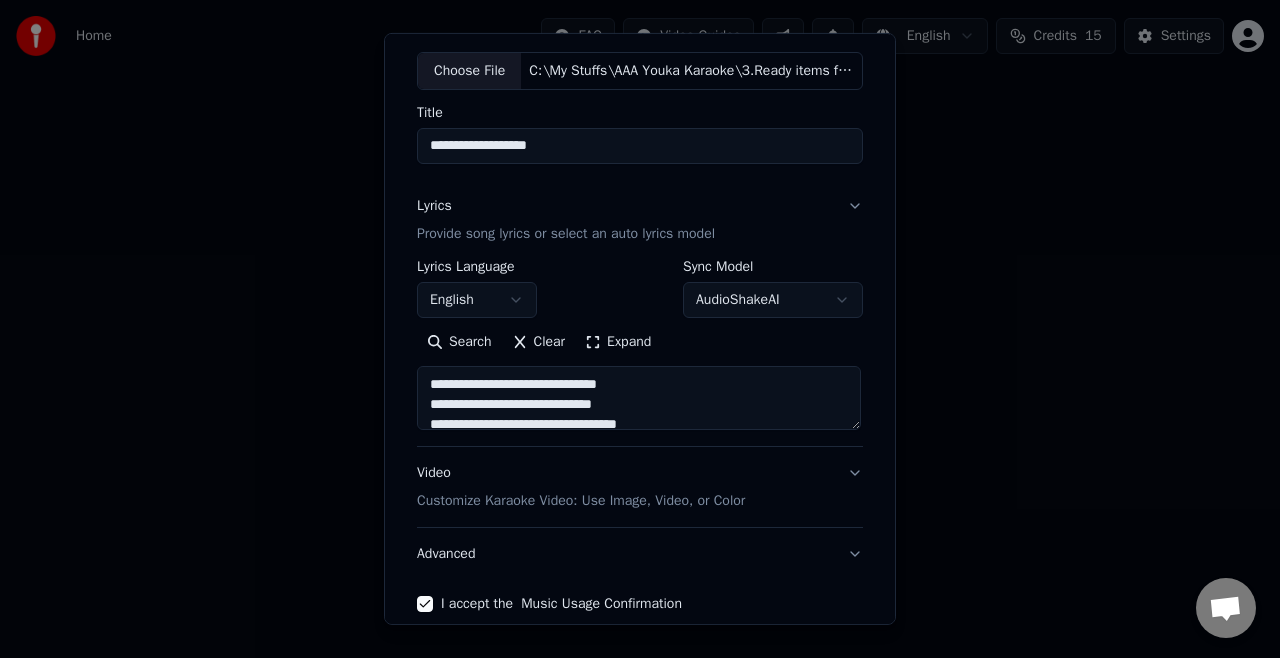 scroll, scrollTop: 12, scrollLeft: 0, axis: vertical 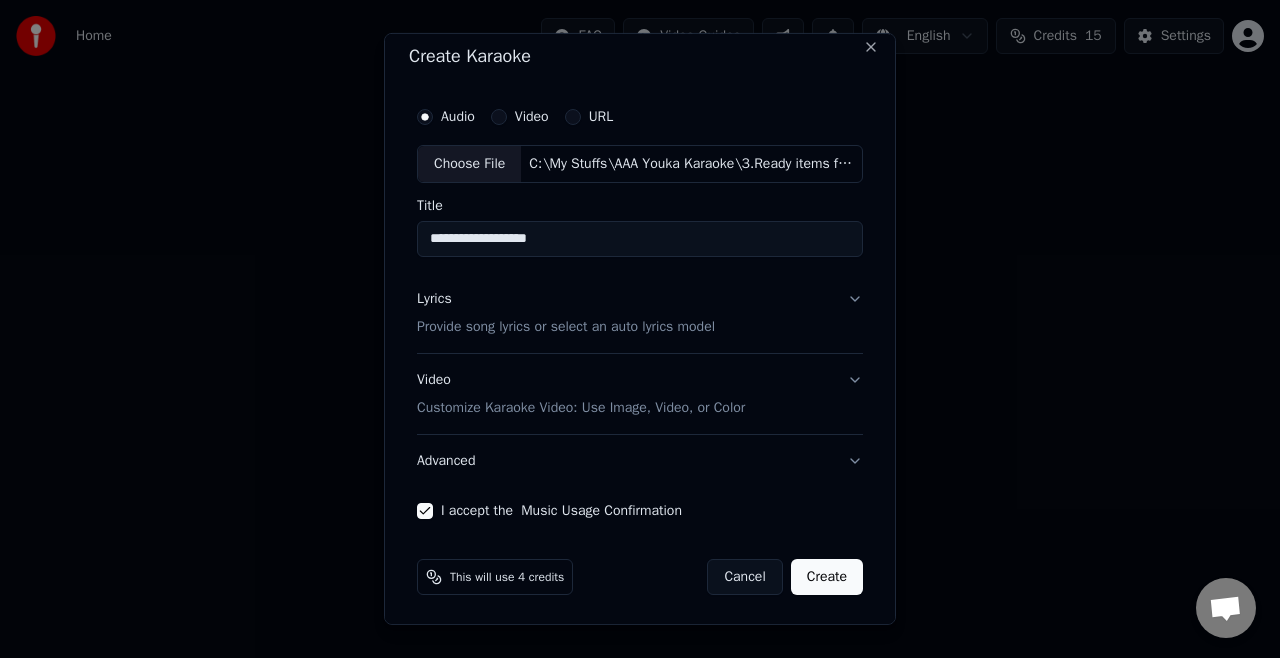click on "Create" at bounding box center [827, 577] 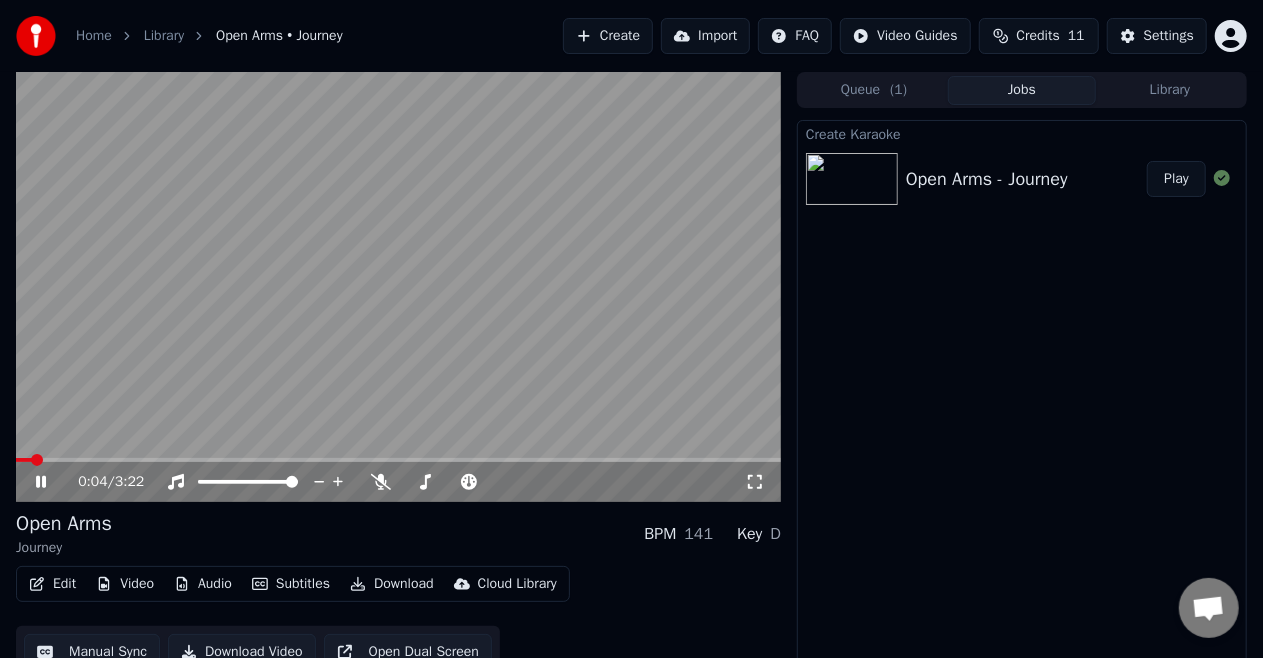 click 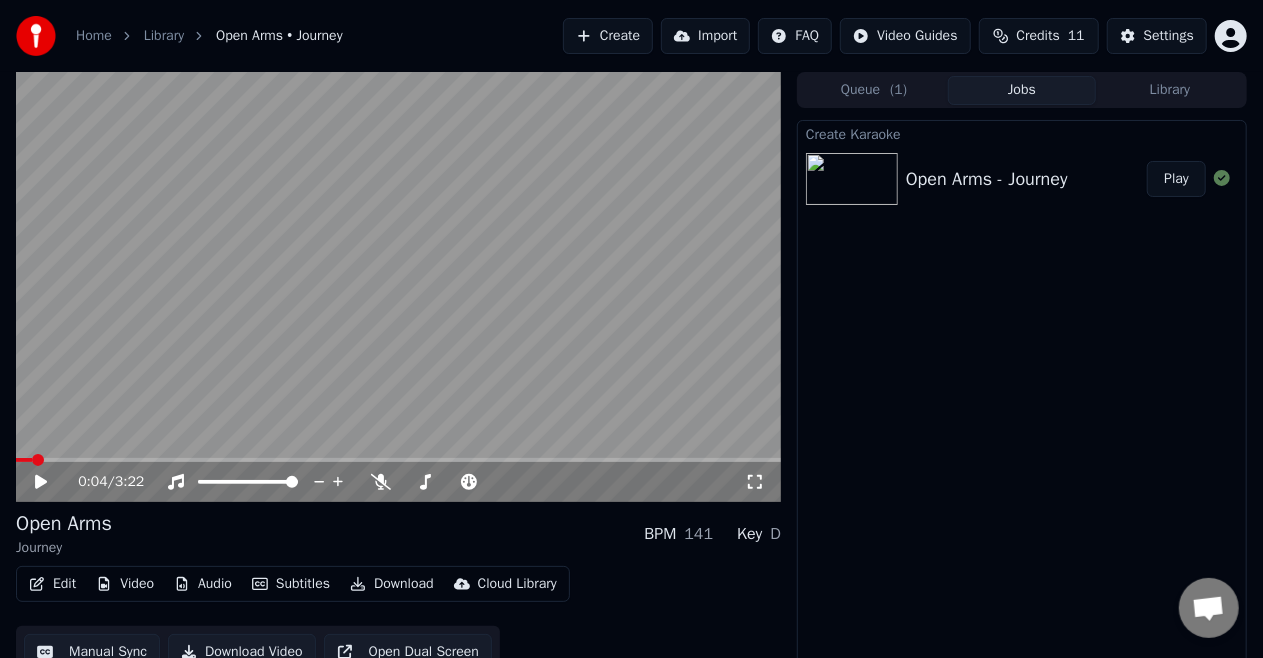 click on "Create" at bounding box center (608, 36) 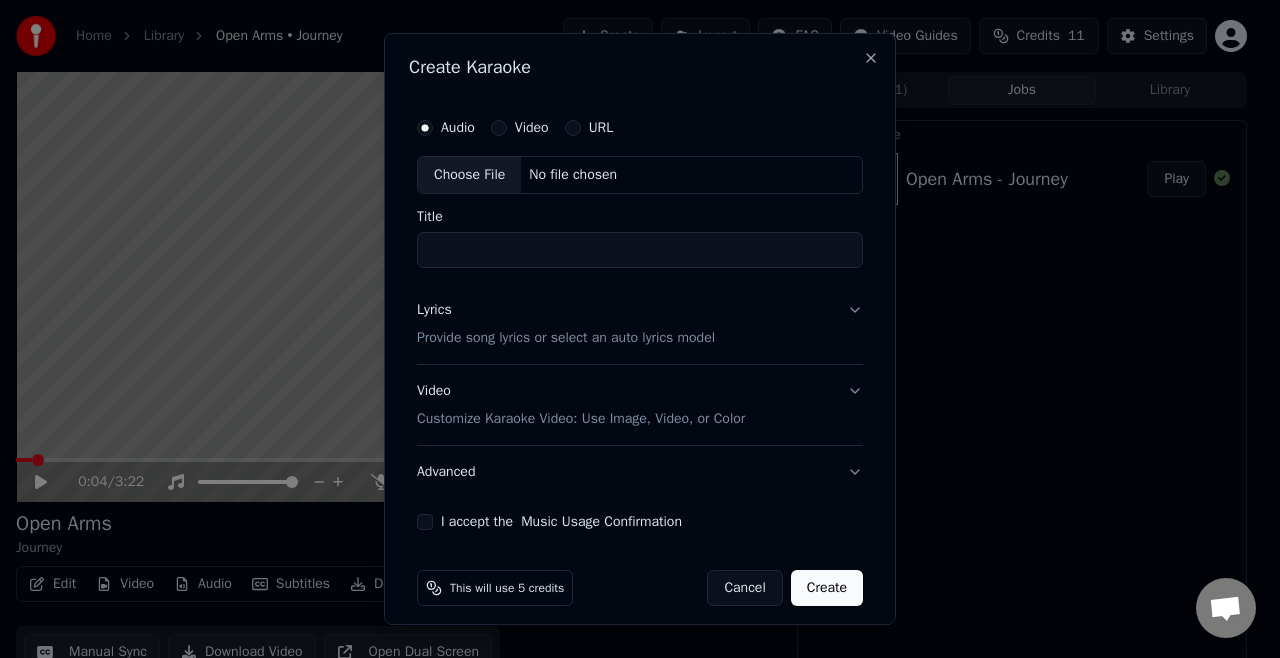 click on "Choose File" at bounding box center (469, 175) 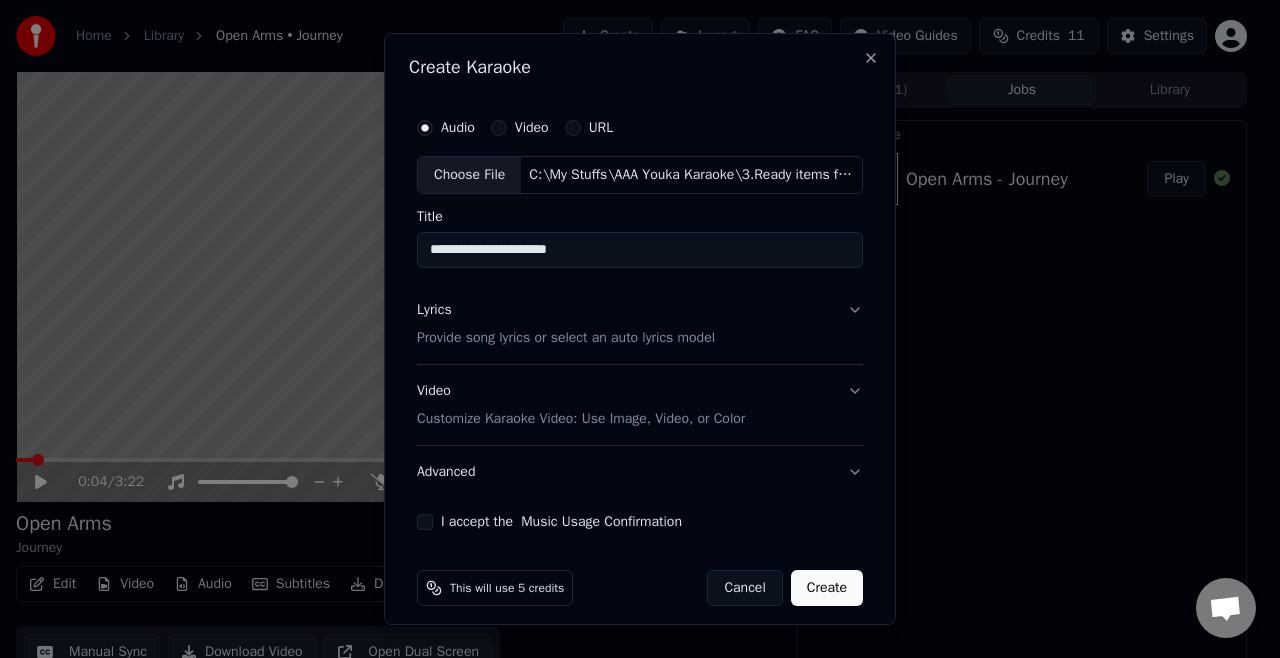 drag, startPoint x: 444, startPoint y: 254, endPoint x: 386, endPoint y: 270, distance: 60.166435 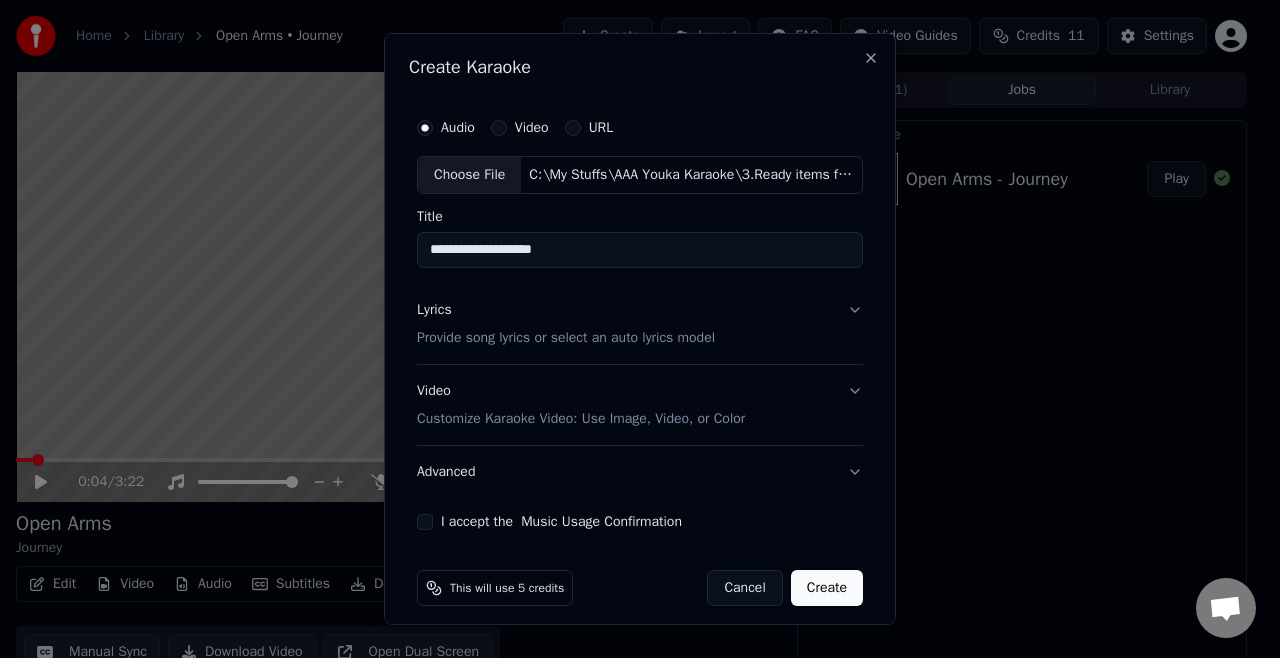 type on "**********" 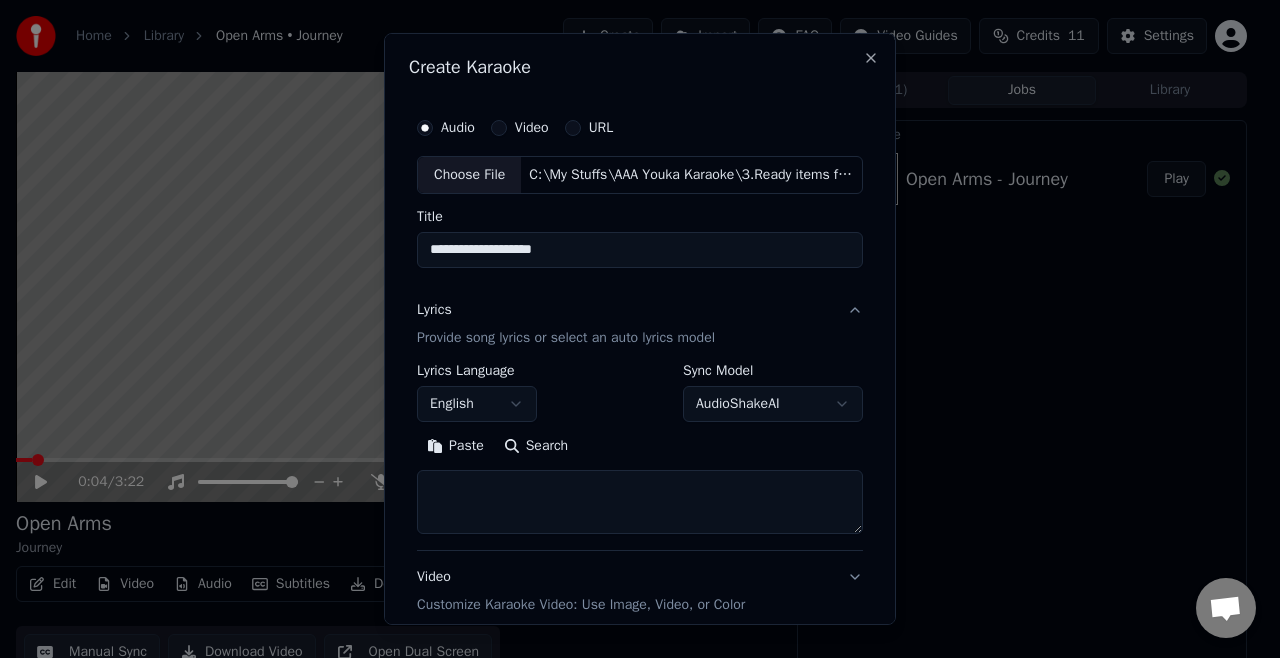 click on "Paste" at bounding box center [455, 446] 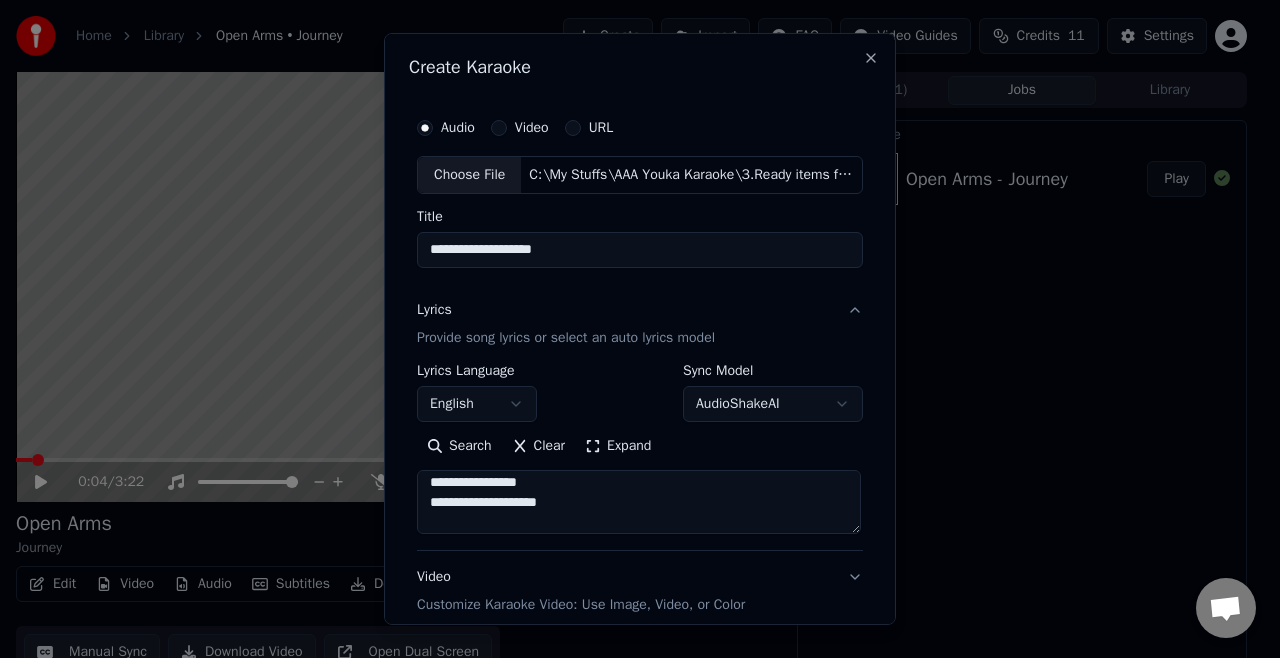 scroll, scrollTop: 632, scrollLeft: 0, axis: vertical 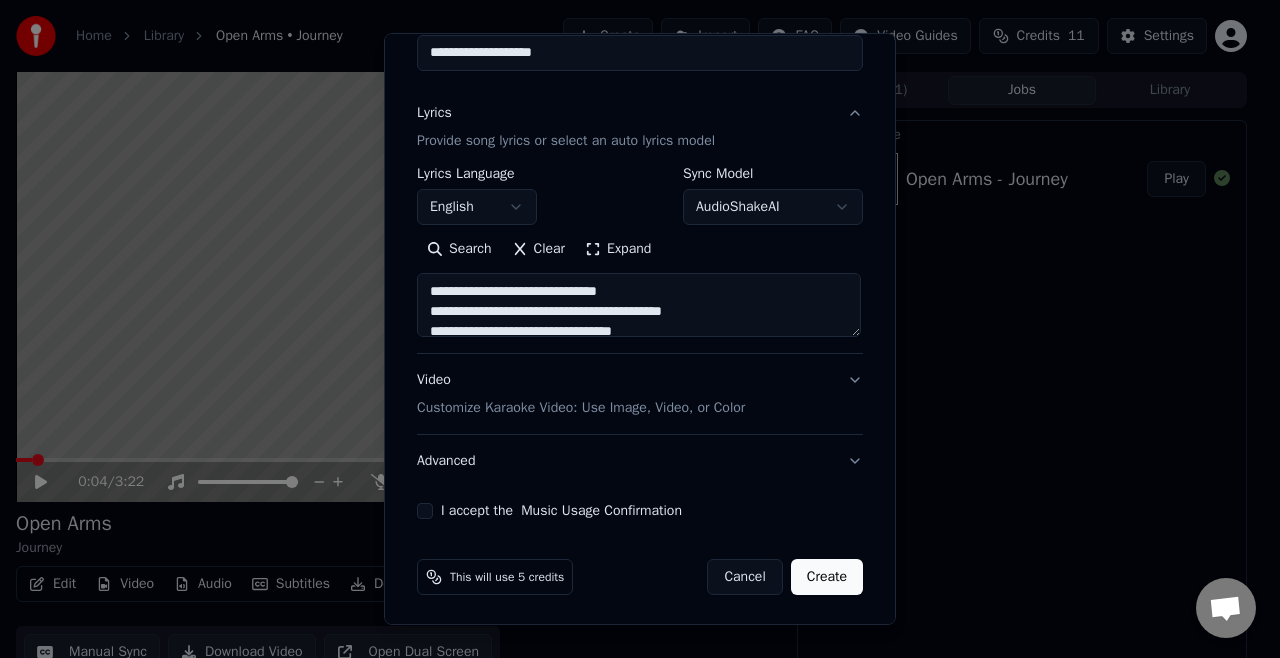click on "Customize Karaoke Video: Use Image, Video, or Color" at bounding box center [581, 408] 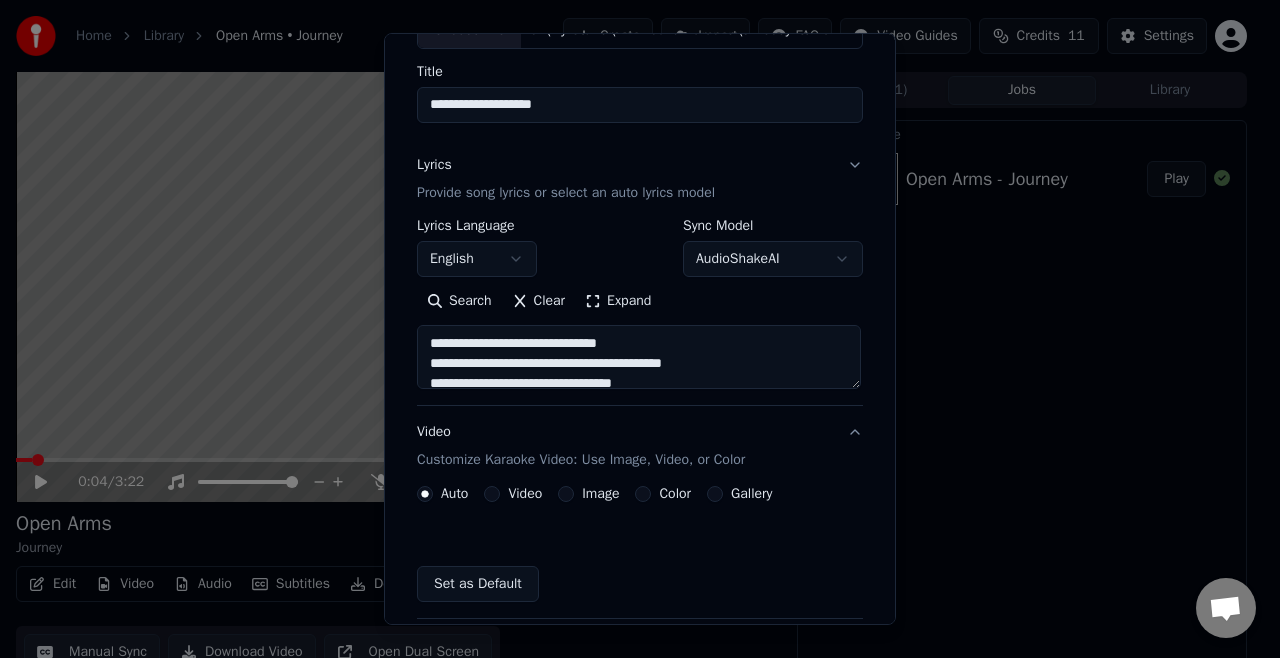 scroll, scrollTop: 144, scrollLeft: 0, axis: vertical 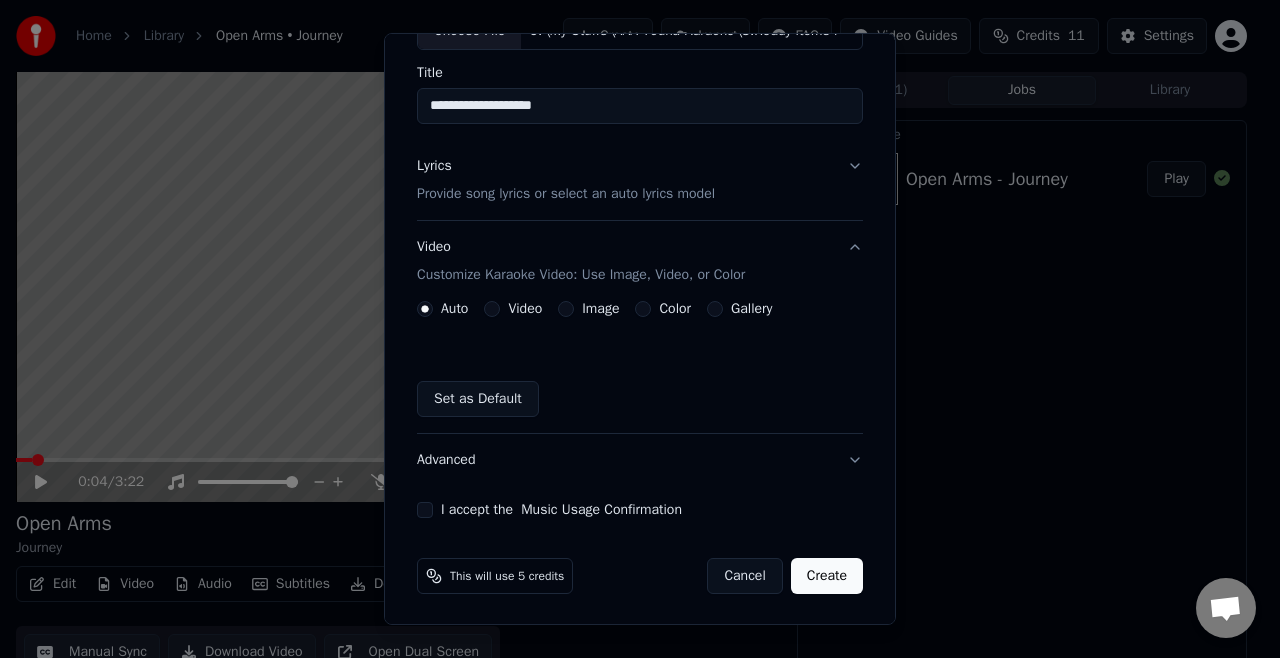 click on "Image" at bounding box center (566, 309) 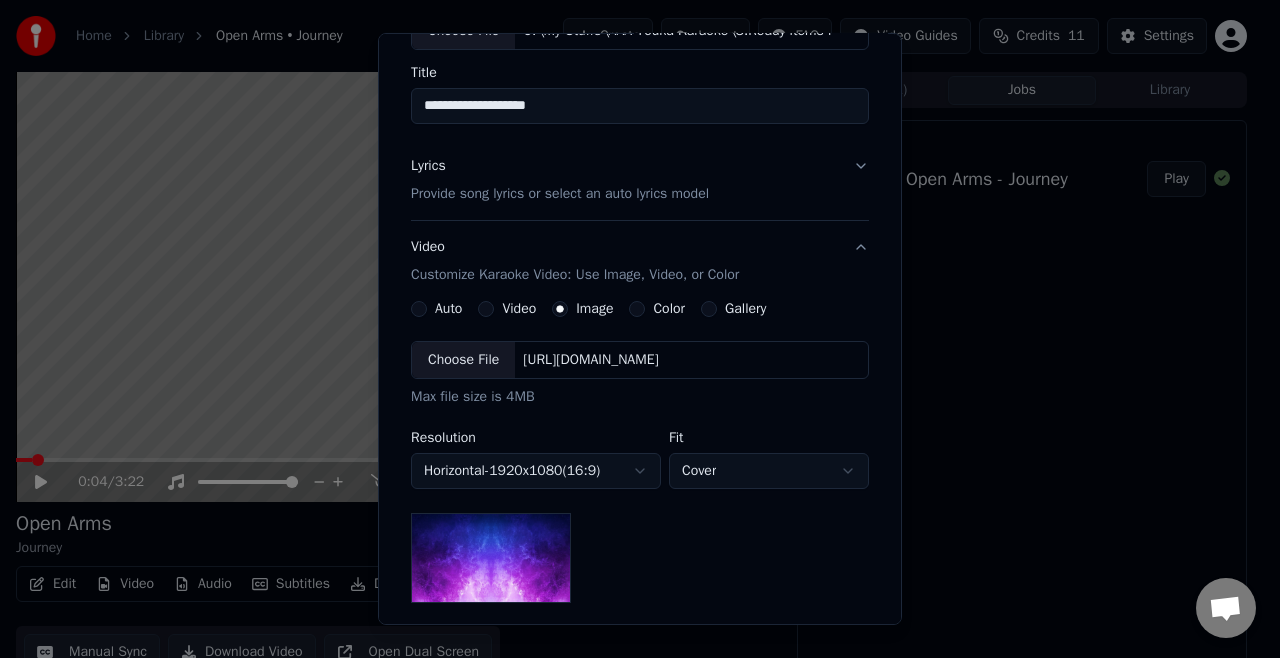 click on "Choose File" at bounding box center [463, 360] 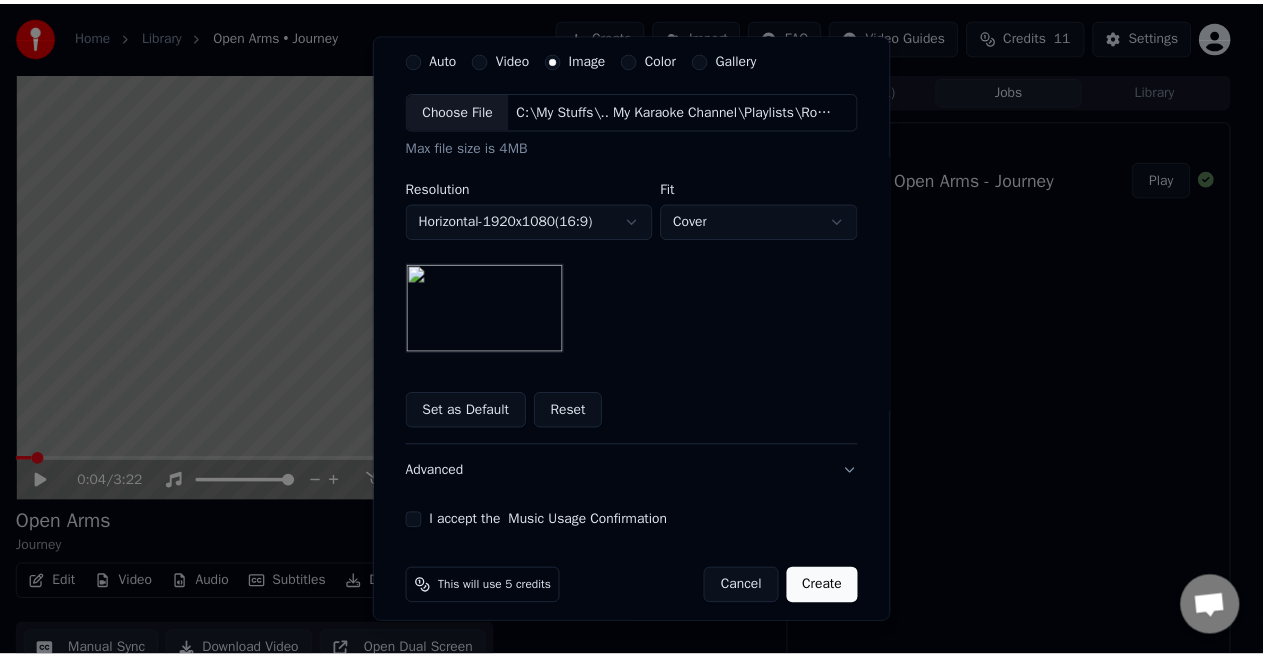 scroll, scrollTop: 404, scrollLeft: 0, axis: vertical 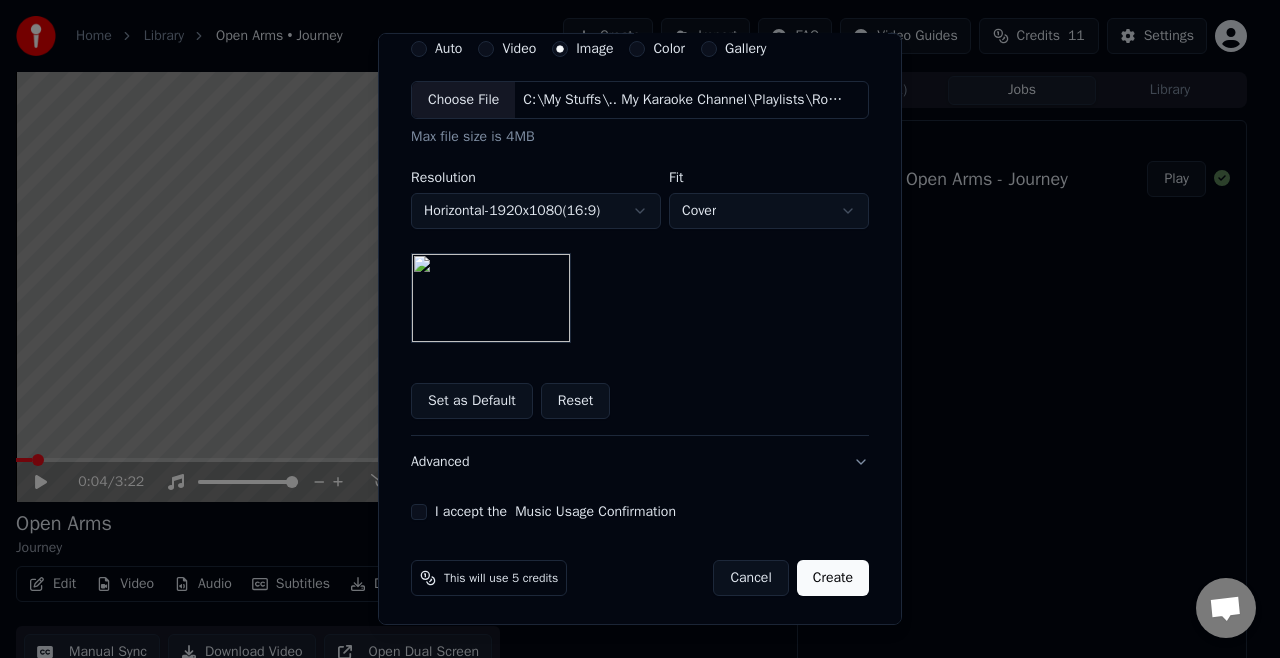click on "I accept the   Music Usage Confirmation" at bounding box center (419, 512) 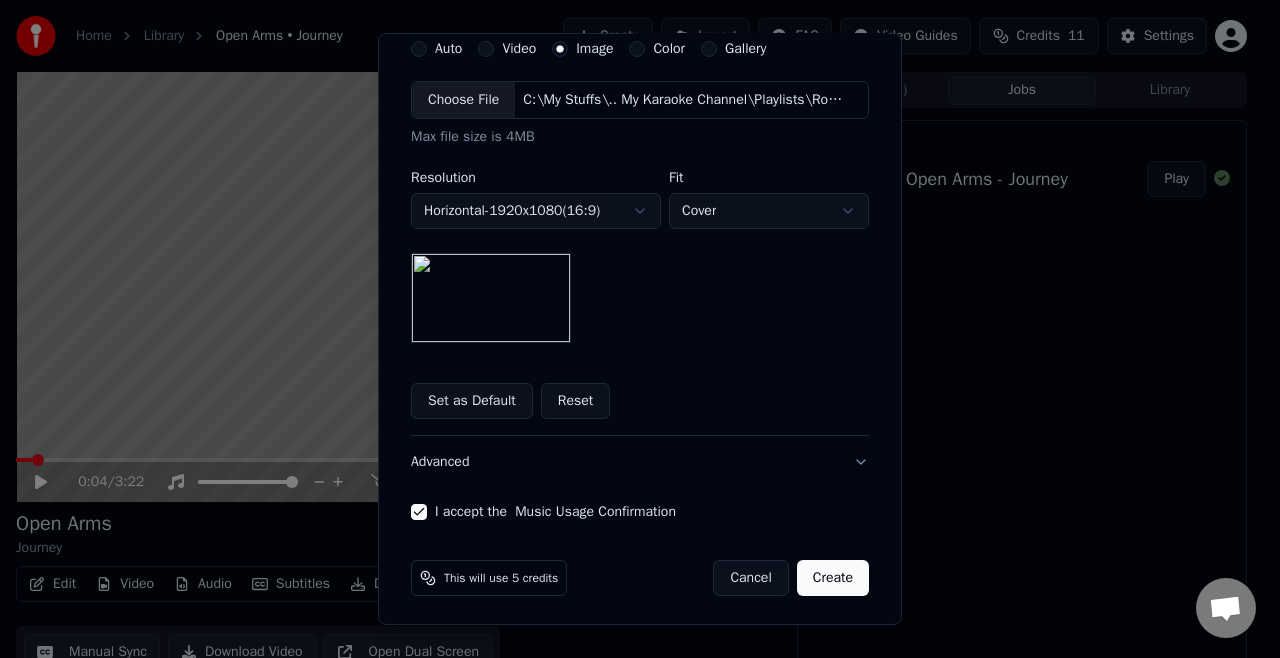 click on "Create" at bounding box center (833, 578) 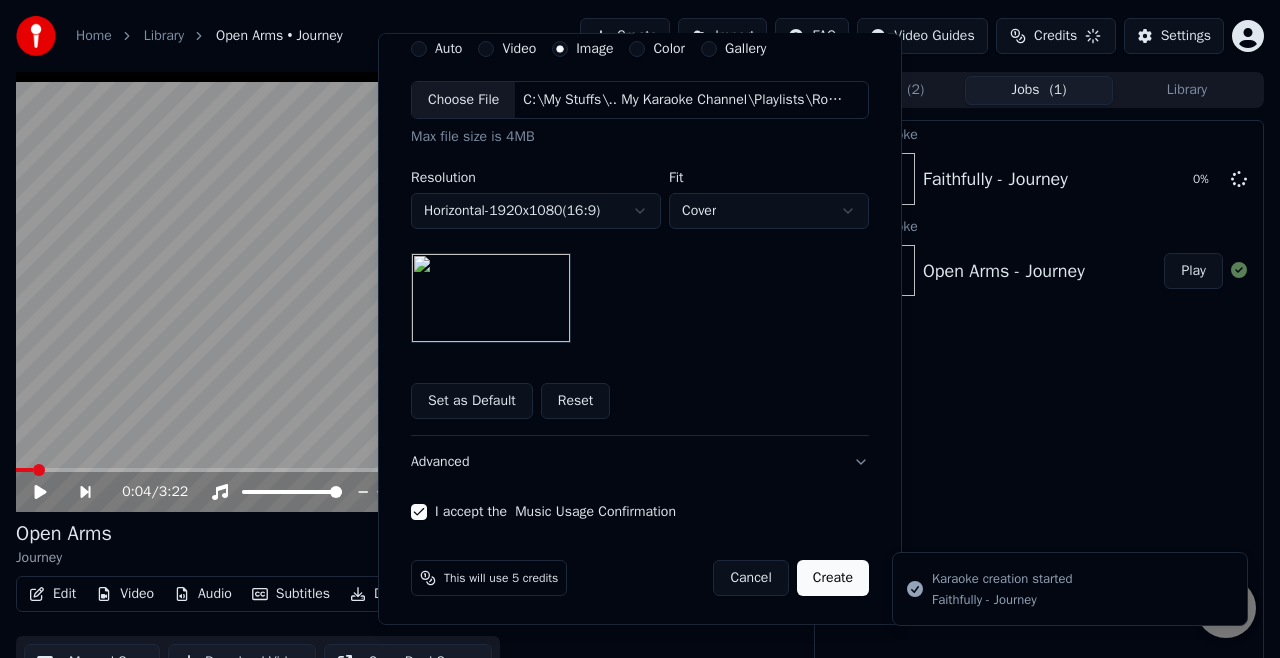 type 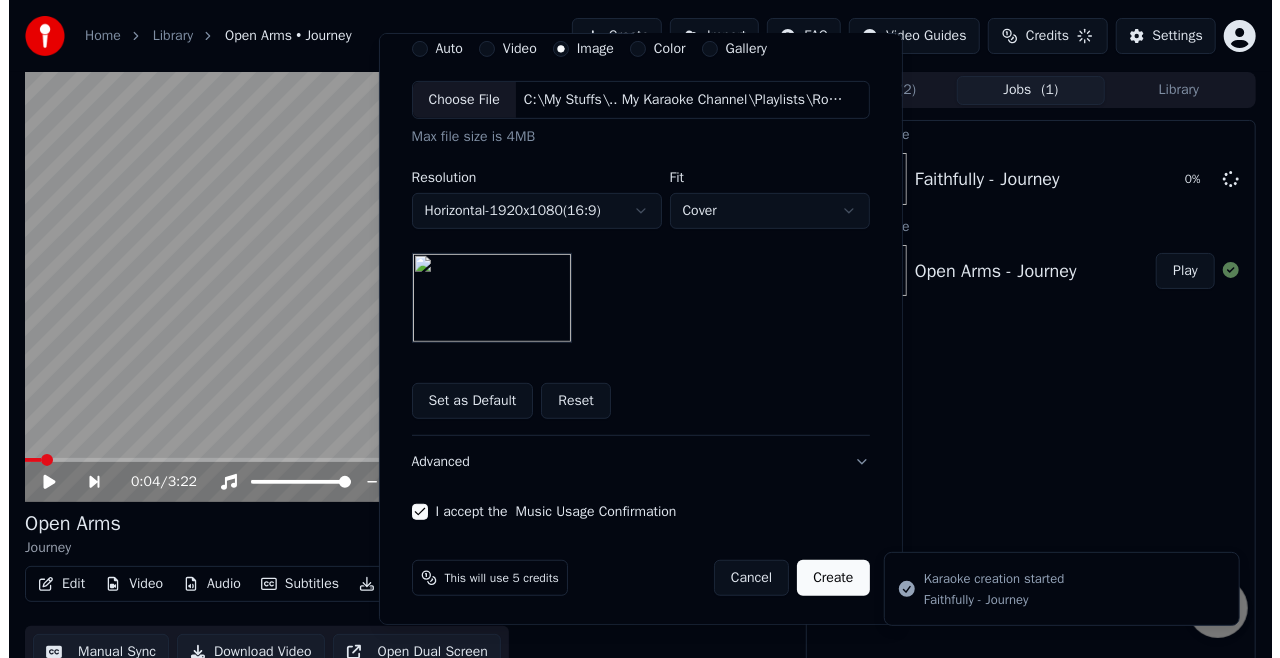 scroll, scrollTop: 144, scrollLeft: 0, axis: vertical 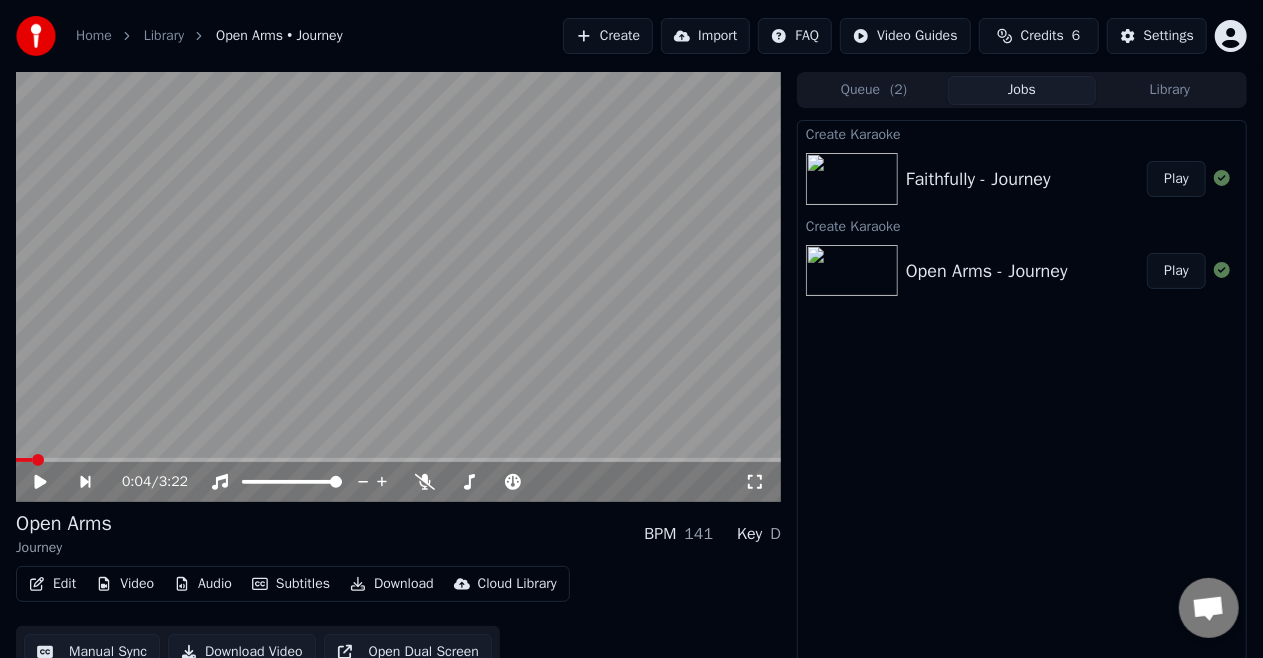 click on "Create" at bounding box center [608, 36] 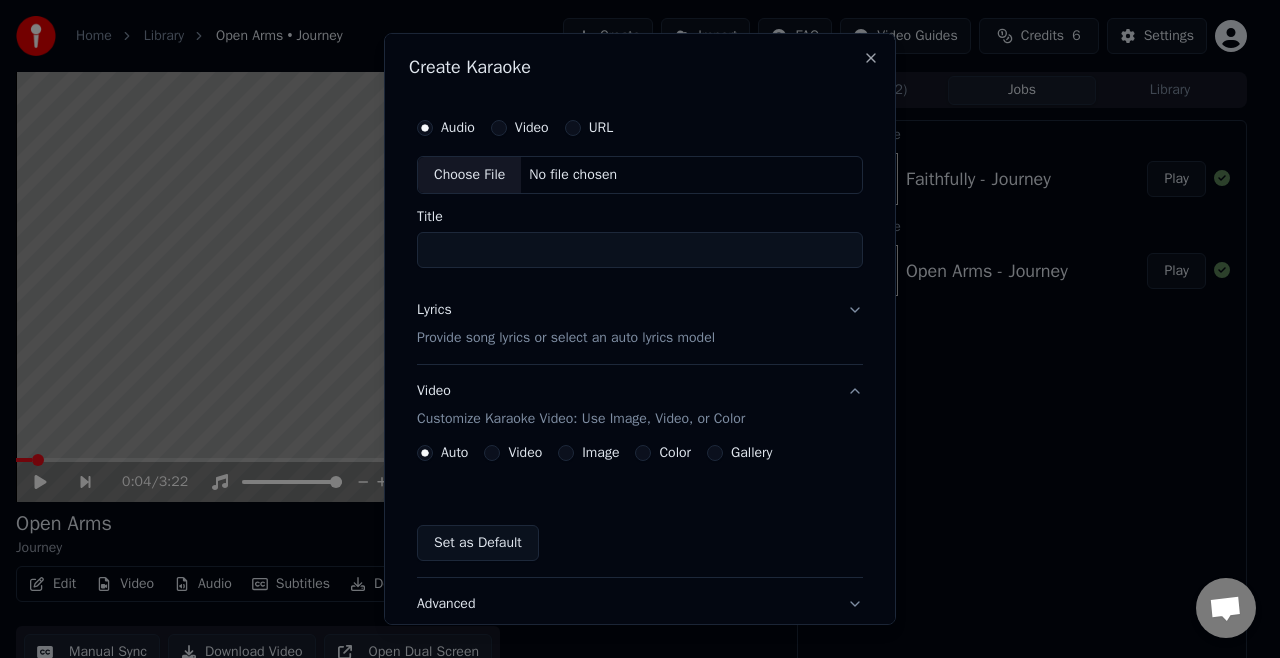 click on "Choose File" at bounding box center [469, 175] 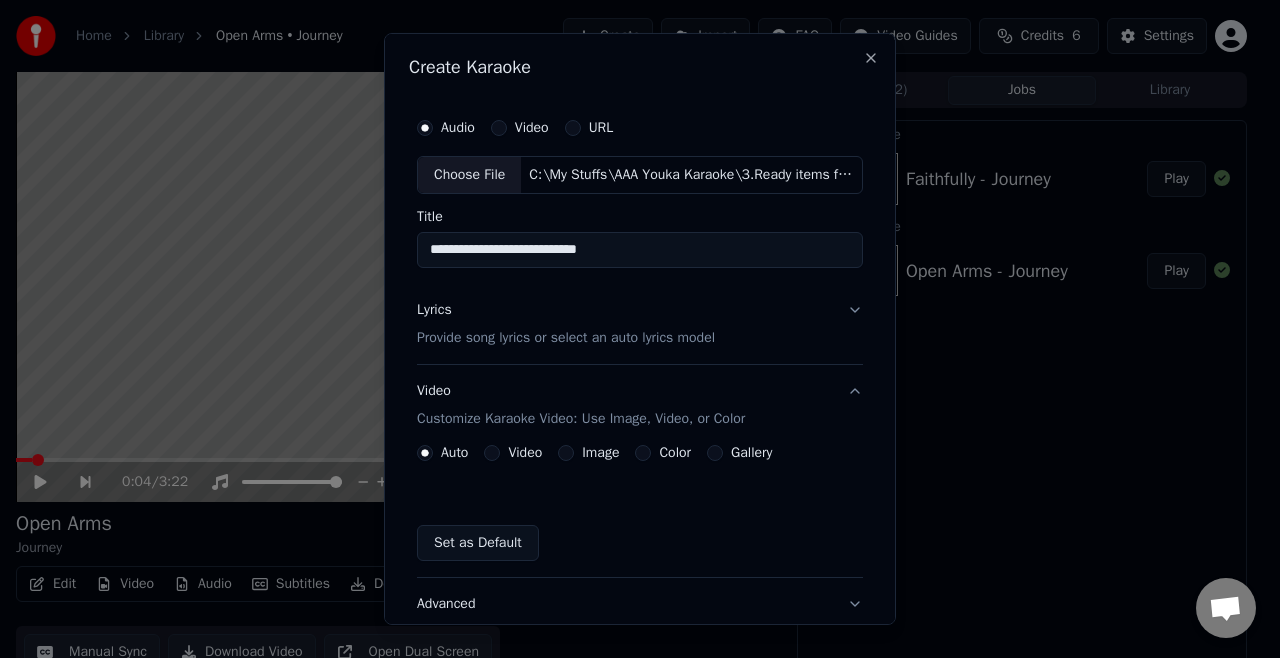 drag, startPoint x: 442, startPoint y: 245, endPoint x: 382, endPoint y: 247, distance: 60.033325 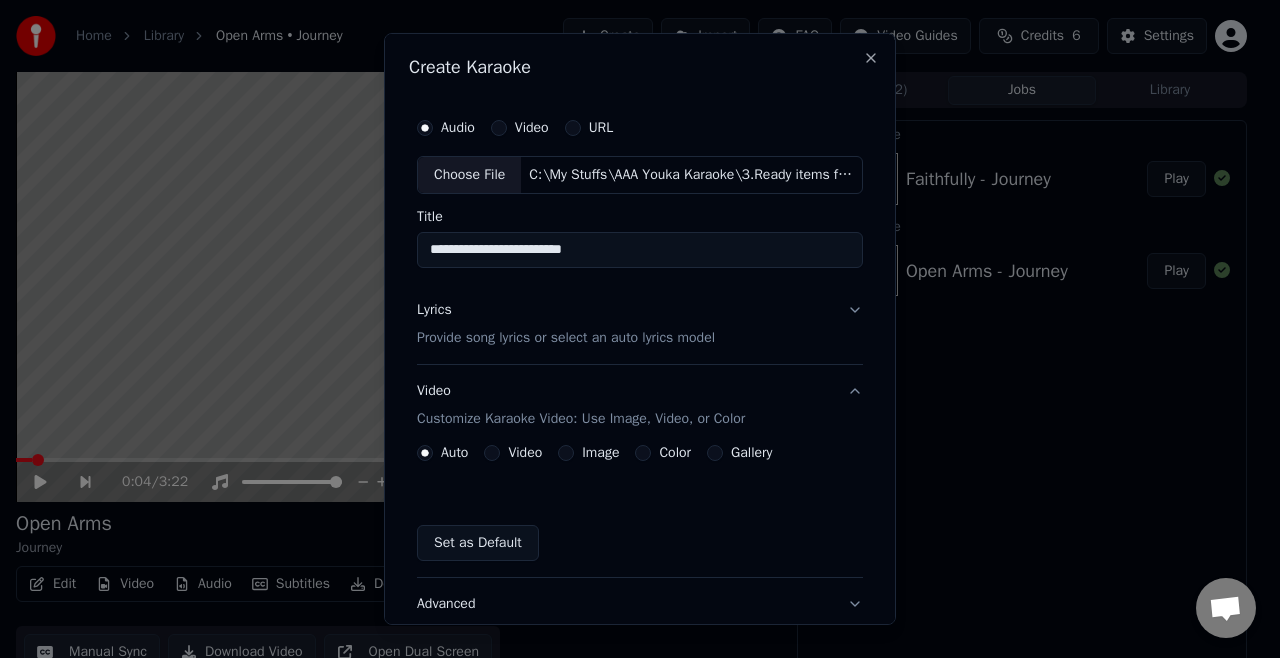 click on "**********" at bounding box center (640, 250) 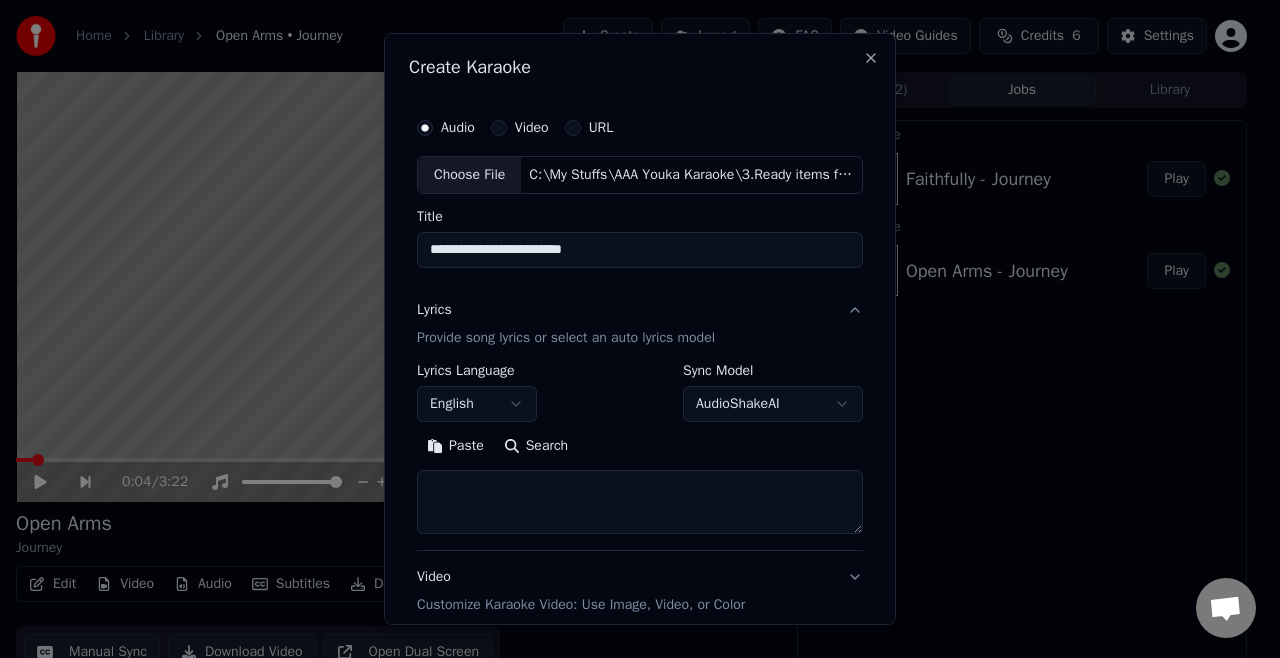 click on "Paste" at bounding box center [455, 446] 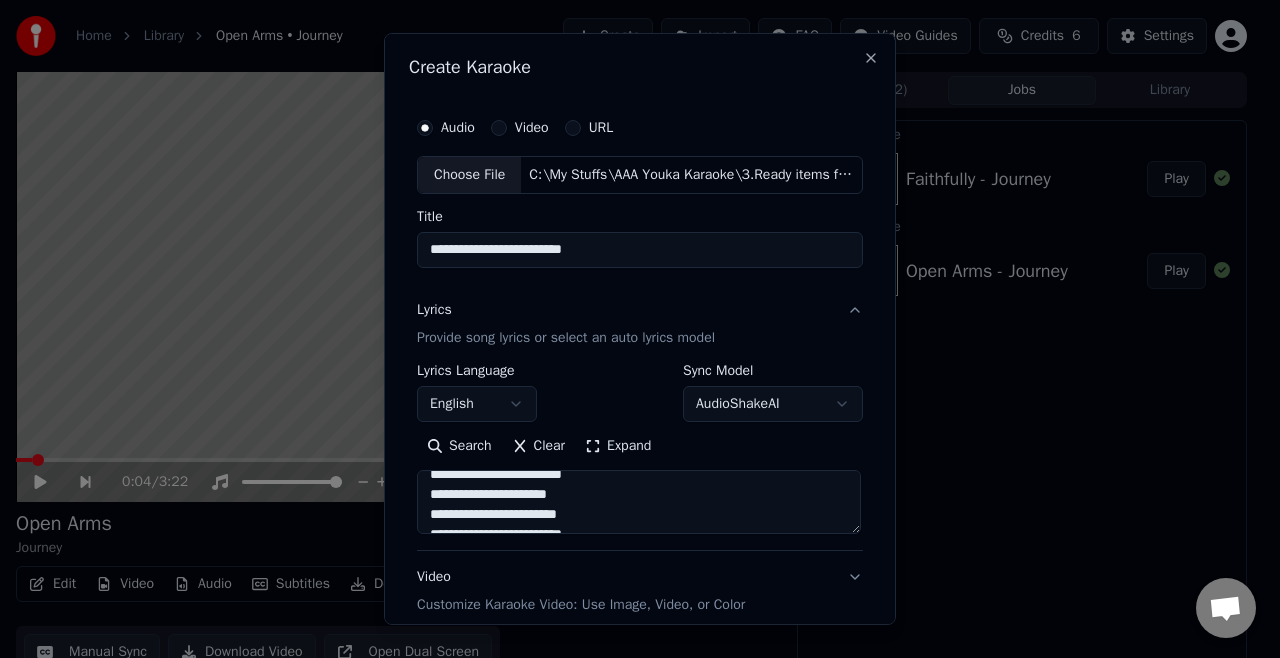 scroll, scrollTop: 652, scrollLeft: 0, axis: vertical 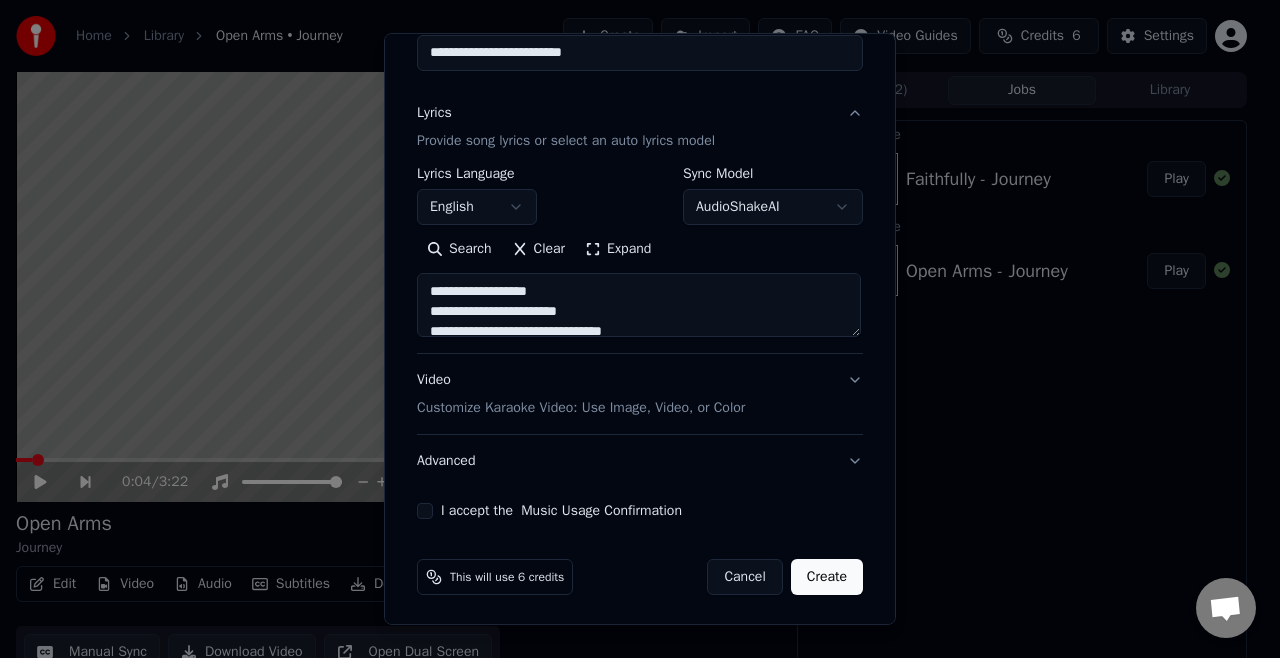click on "Customize Karaoke Video: Use Image, Video, or Color" at bounding box center [581, 408] 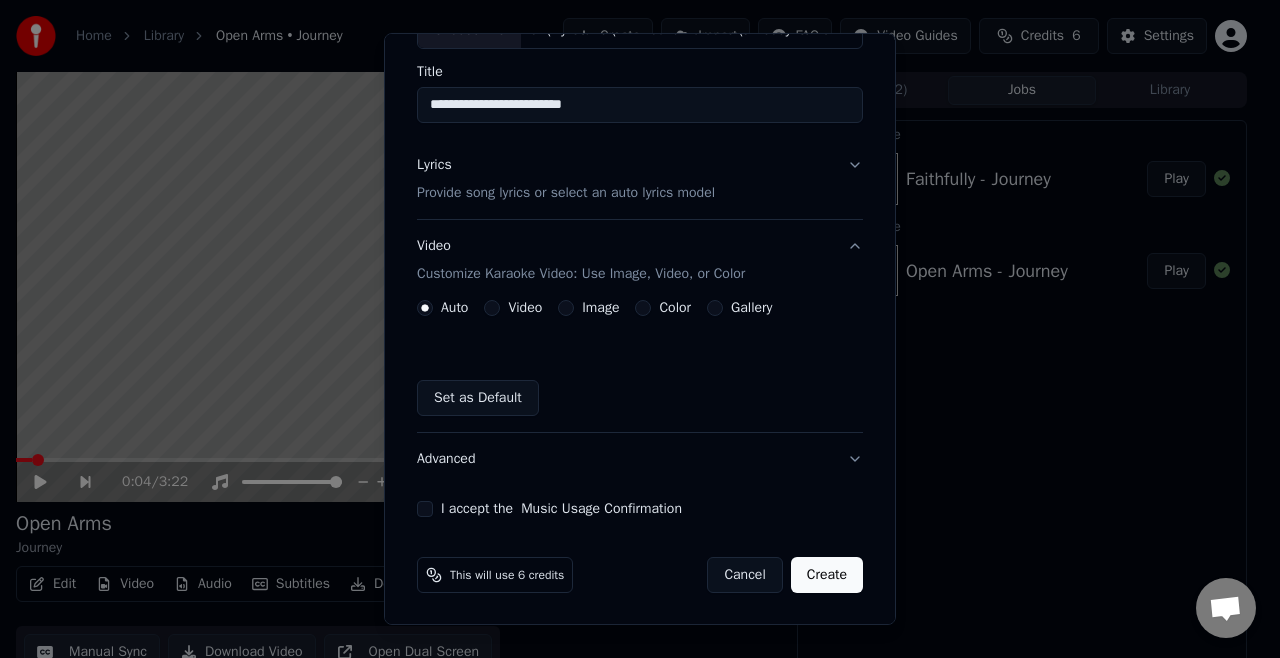 scroll, scrollTop: 144, scrollLeft: 0, axis: vertical 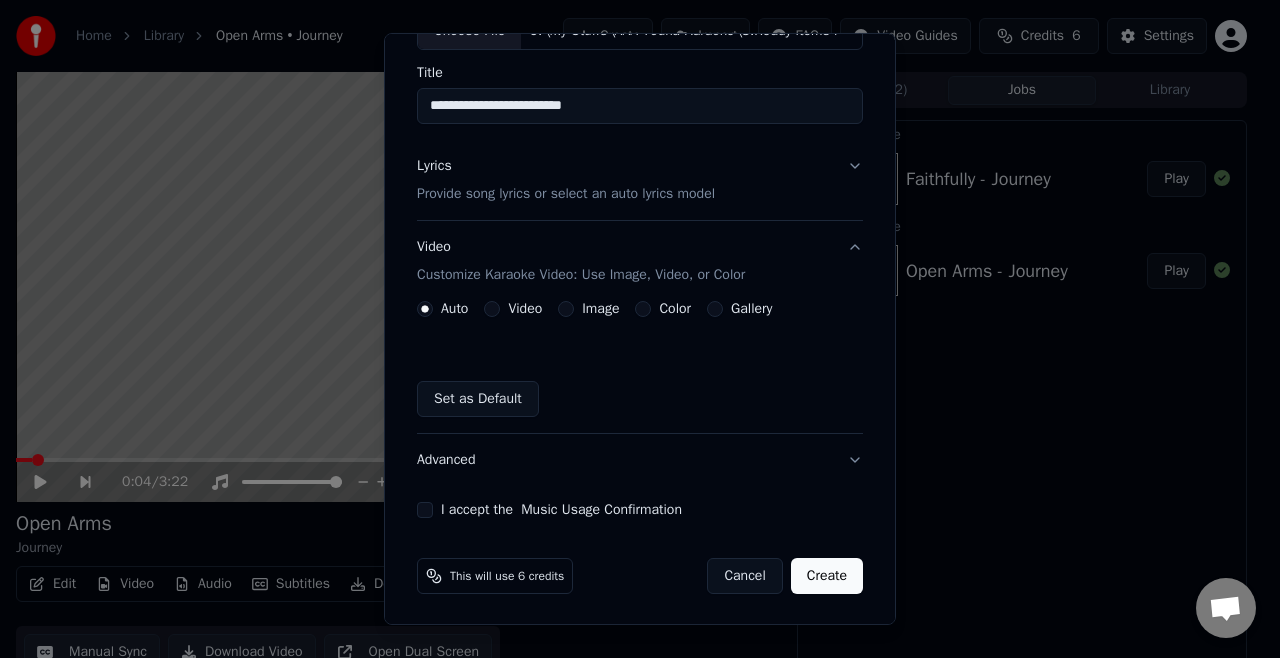 click on "Image" at bounding box center (588, 309) 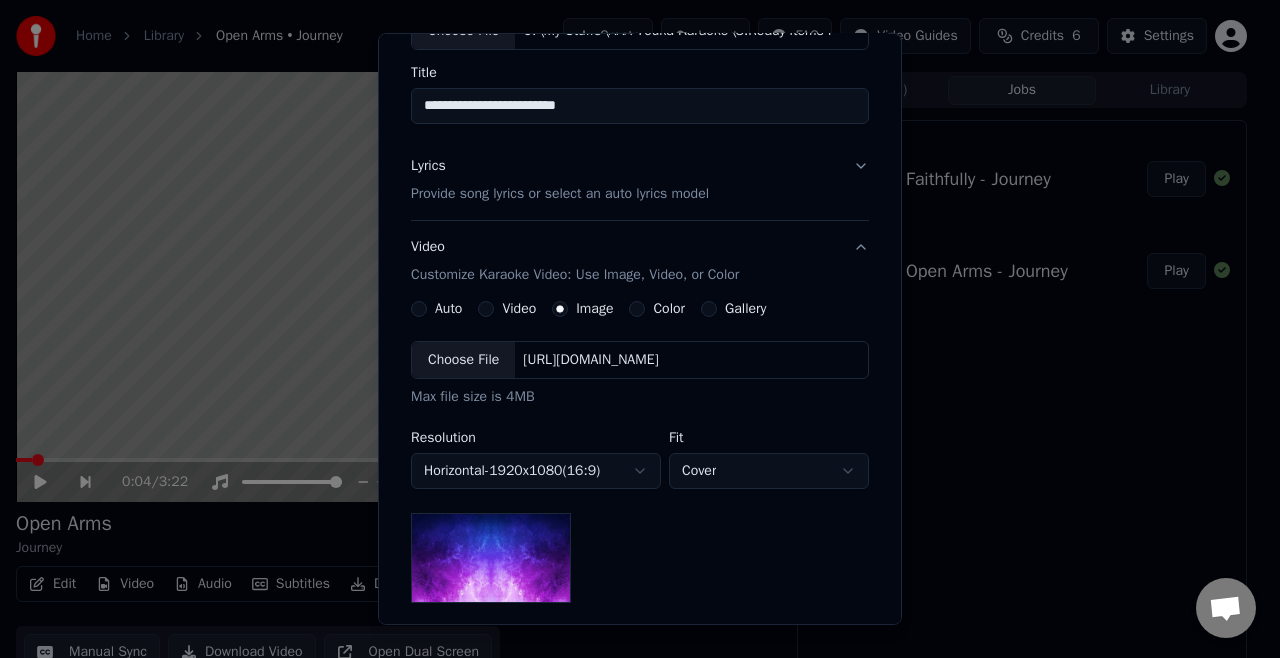 click on "Choose File" at bounding box center (463, 360) 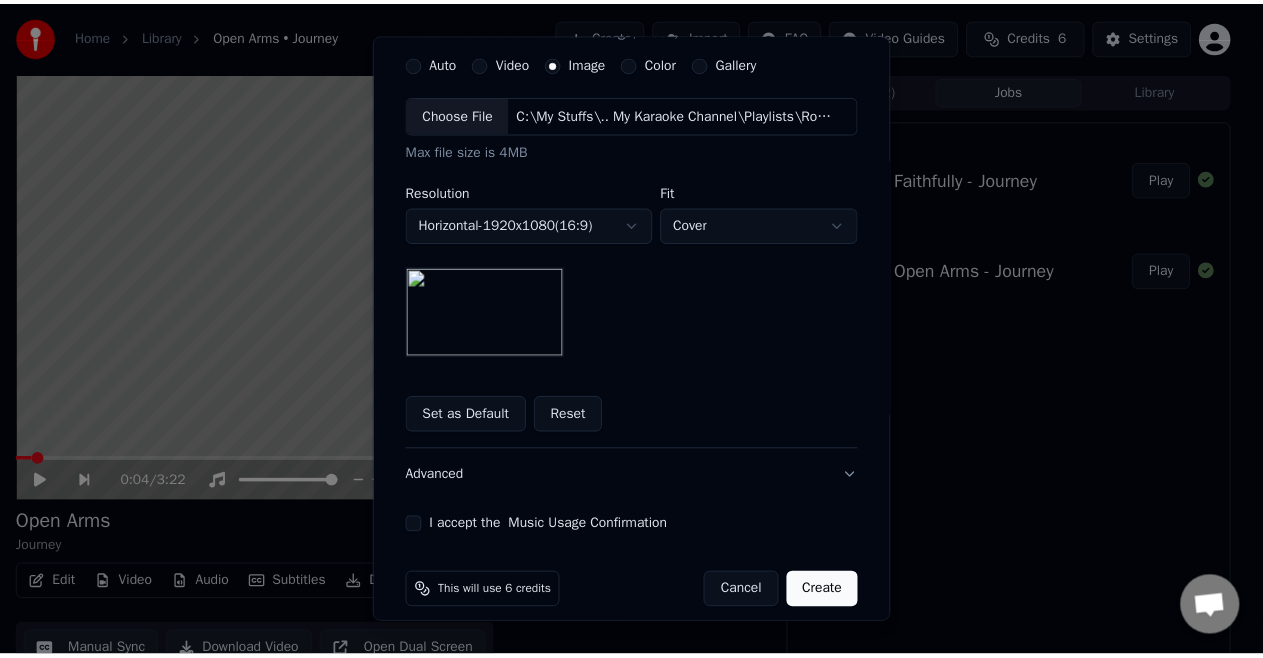 scroll, scrollTop: 404, scrollLeft: 0, axis: vertical 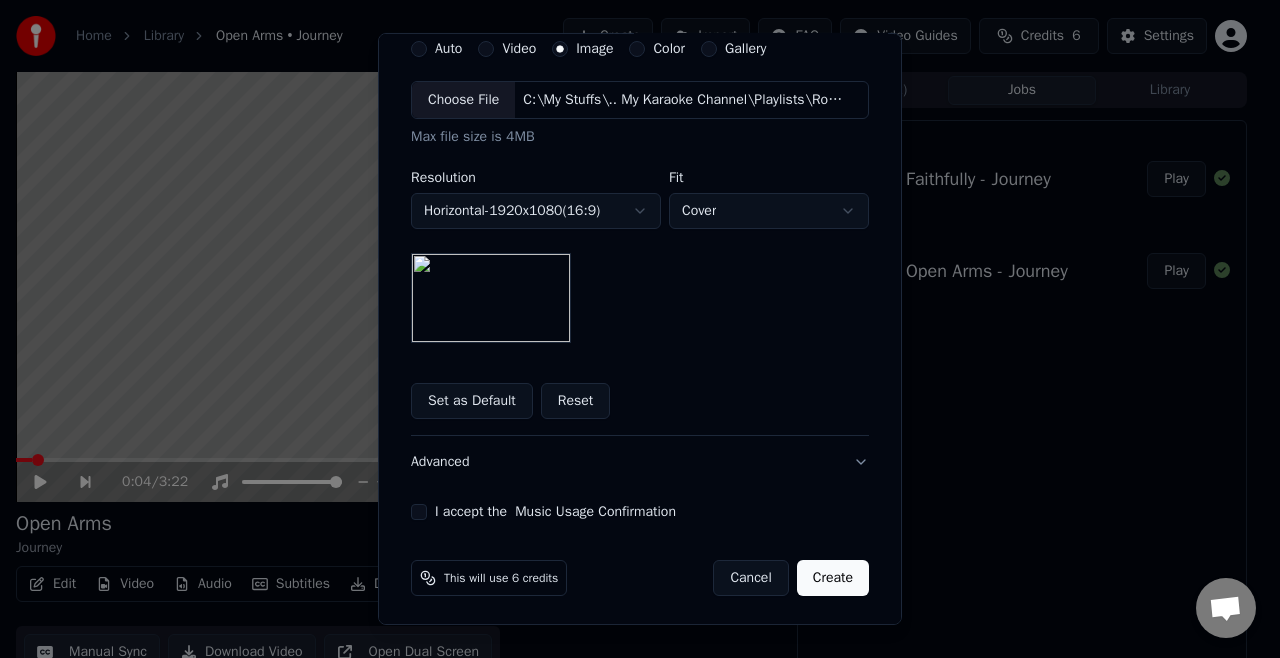 click on "I accept the   Music Usage Confirmation" at bounding box center (419, 512) 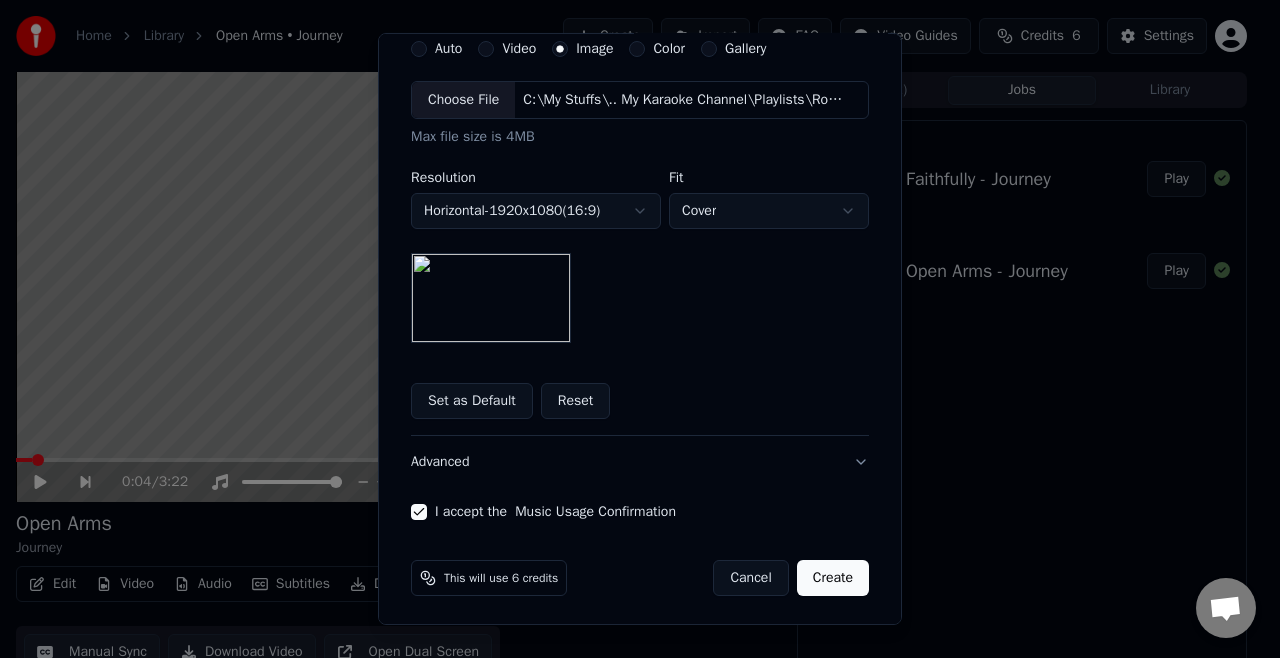 click on "Create" at bounding box center [833, 578] 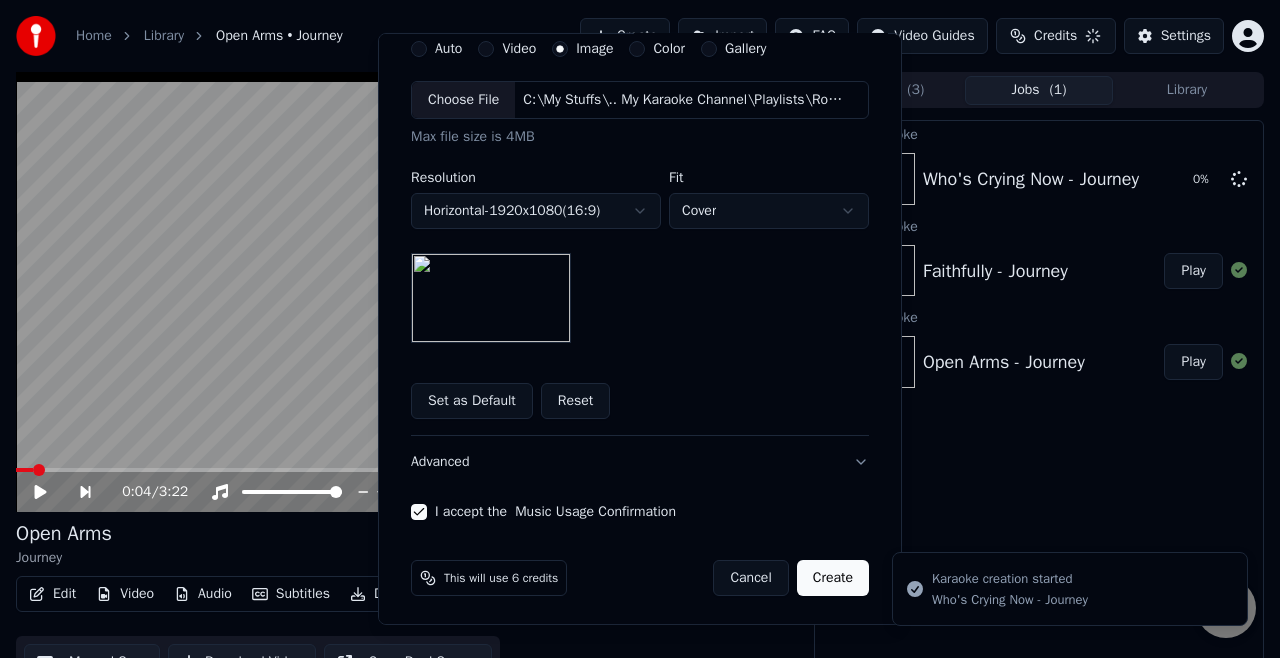 type 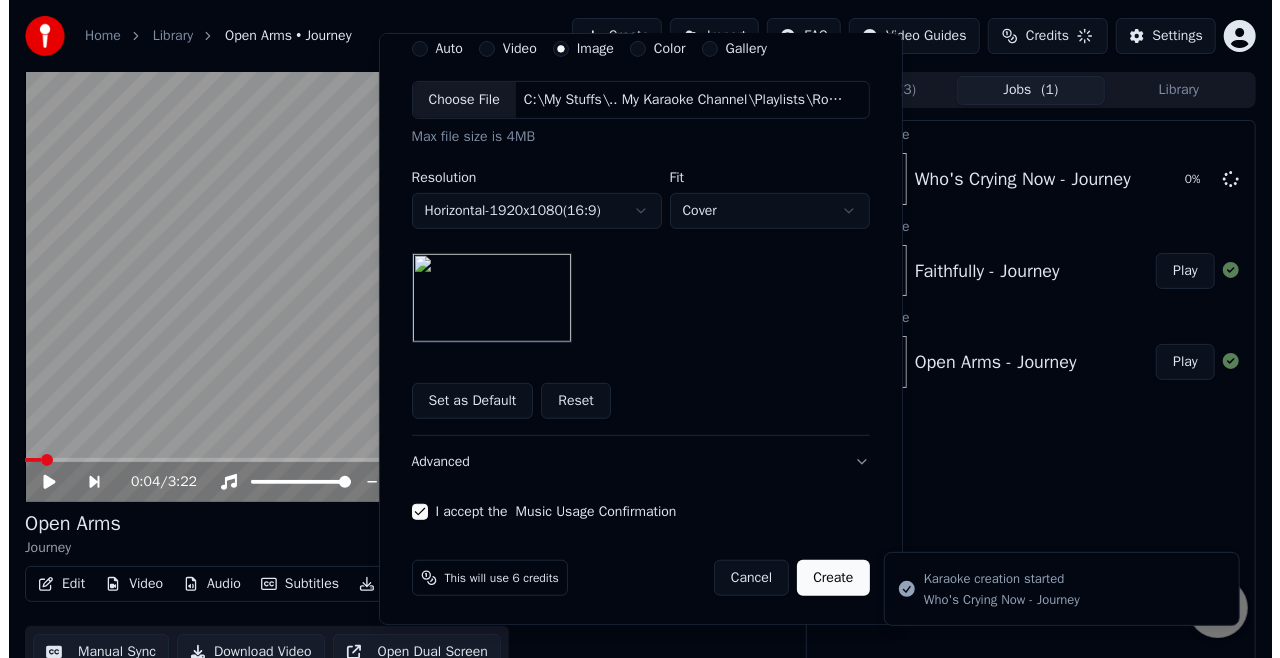 scroll, scrollTop: 144, scrollLeft: 0, axis: vertical 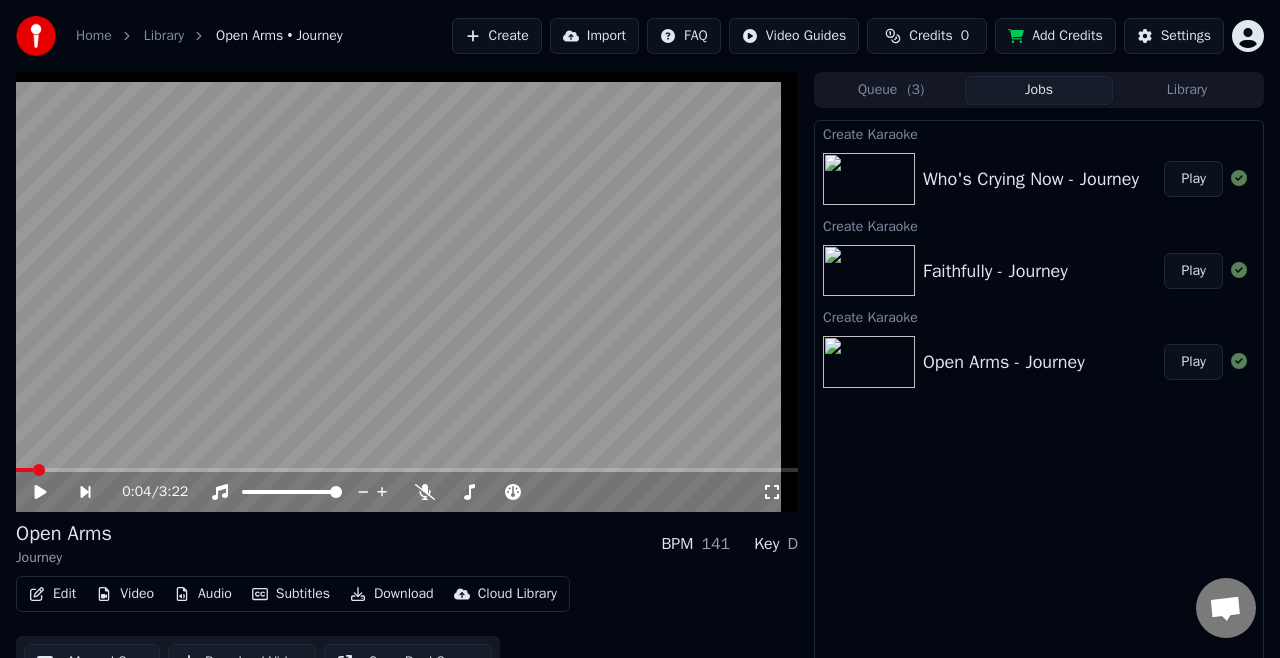 click on "Home Library Open Arms • Journey Create Import FAQ Video Guides Credits 0 Add Credits Settings 0:04  /  3:22 Open Arms Journey BPM 141 Key D Edit Video Audio Subtitles Download Cloud Library Manual Sync Download Video Open Dual Screen Queue ( 3 ) Jobs Library Create Karaoke Who's Crying Now - Journey Play Create Karaoke Faithfully - Journey Play Create Karaoke Open Arms - Journey Play" at bounding box center [640, 329] 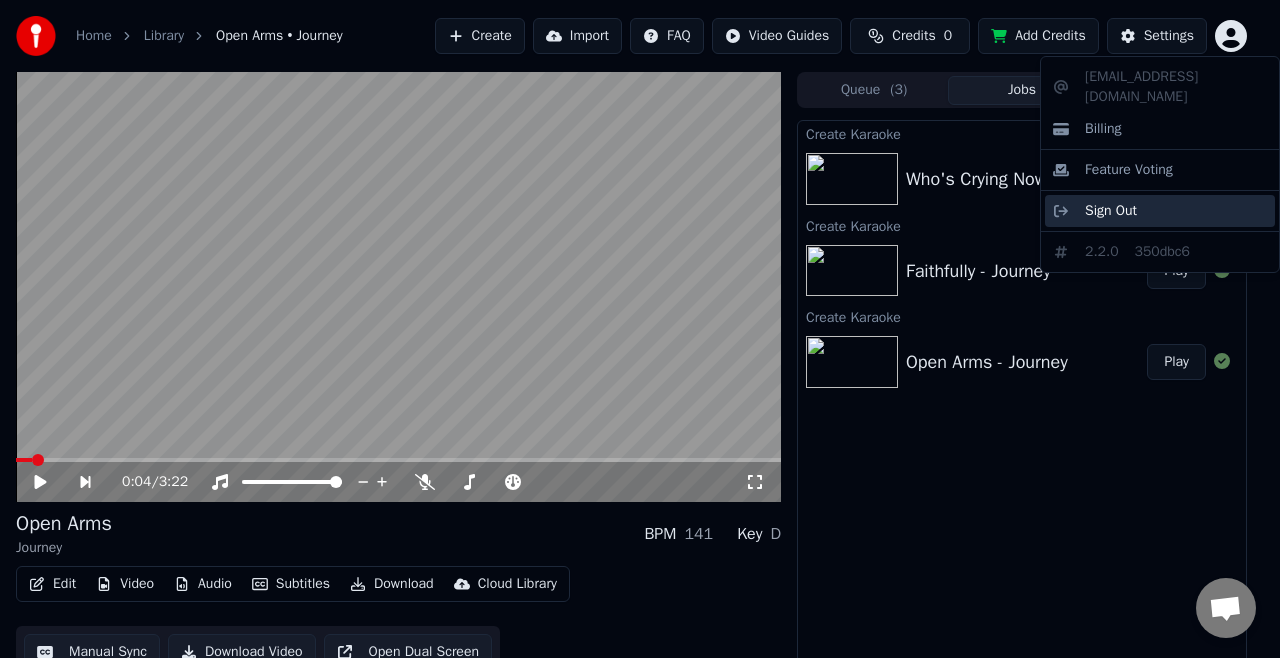 click on "Sign Out" at bounding box center [1111, 211] 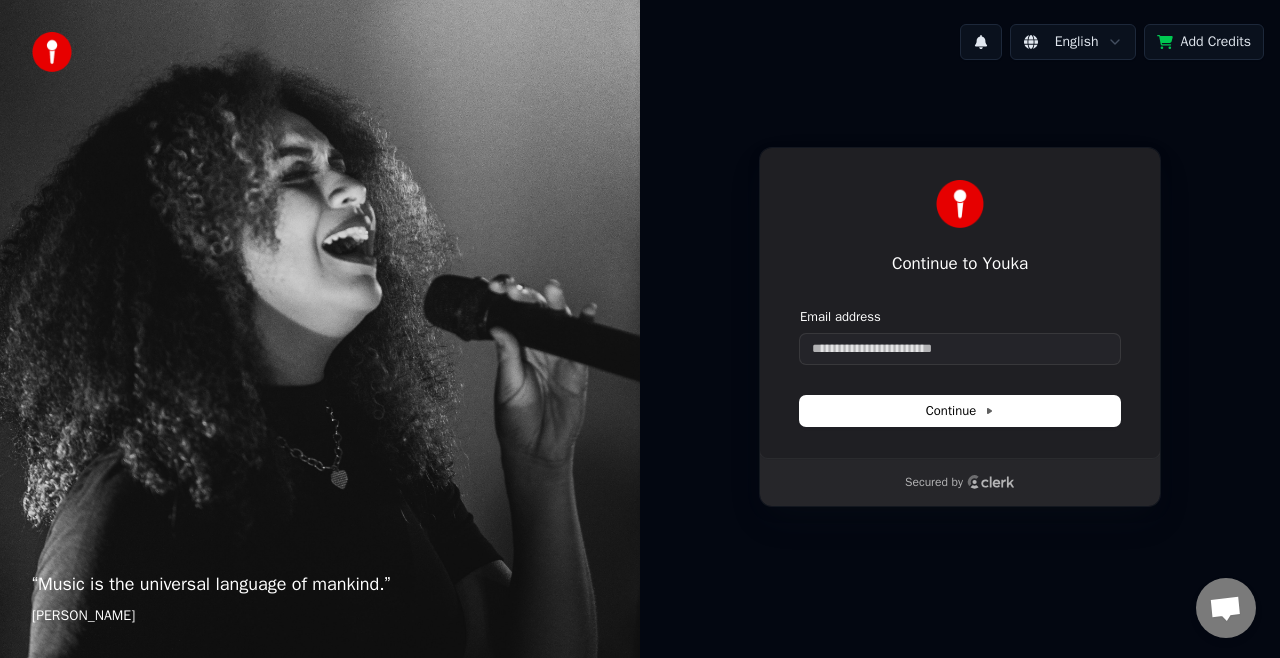 type 